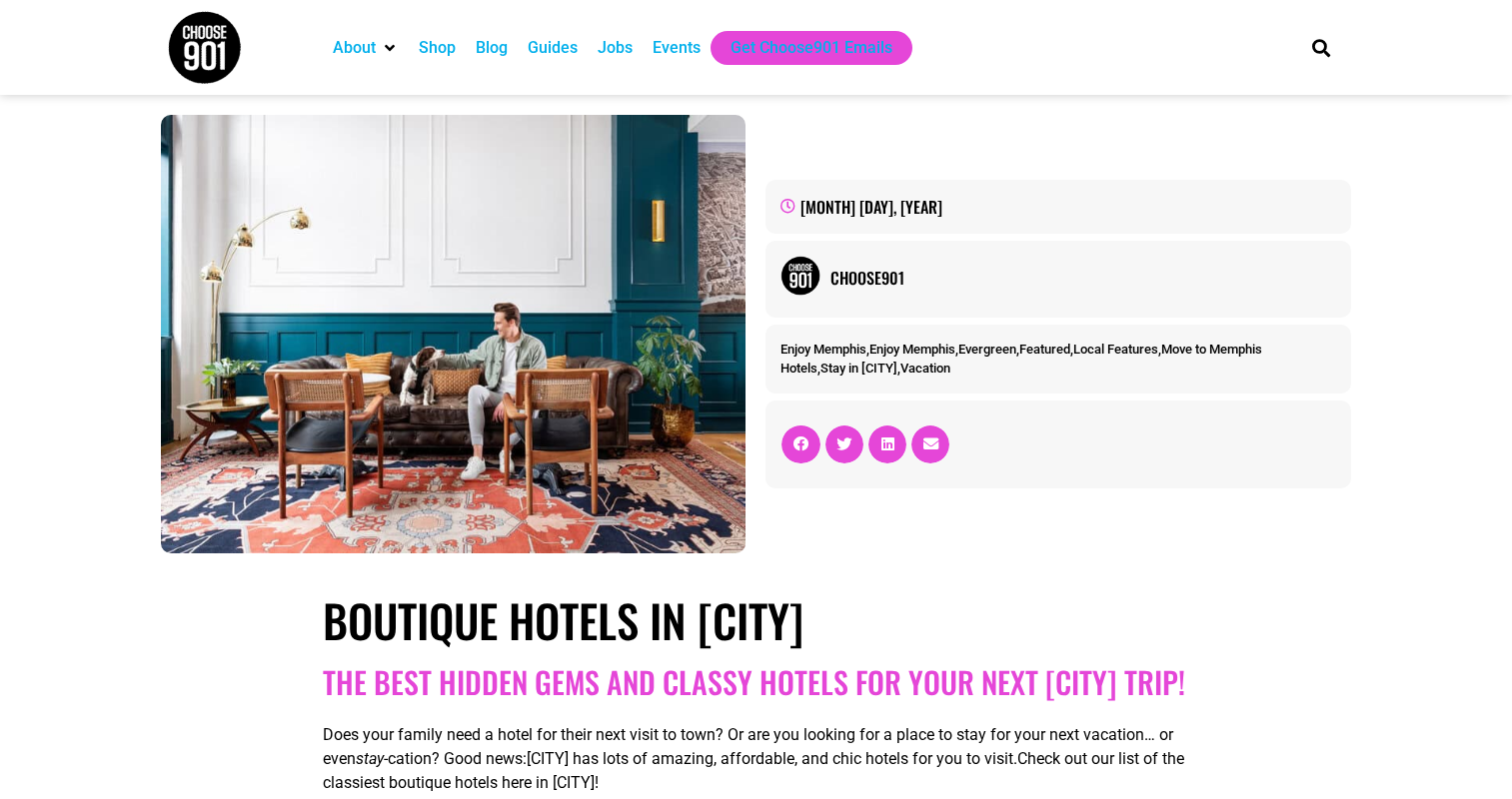 scroll, scrollTop: 0, scrollLeft: 0, axis: both 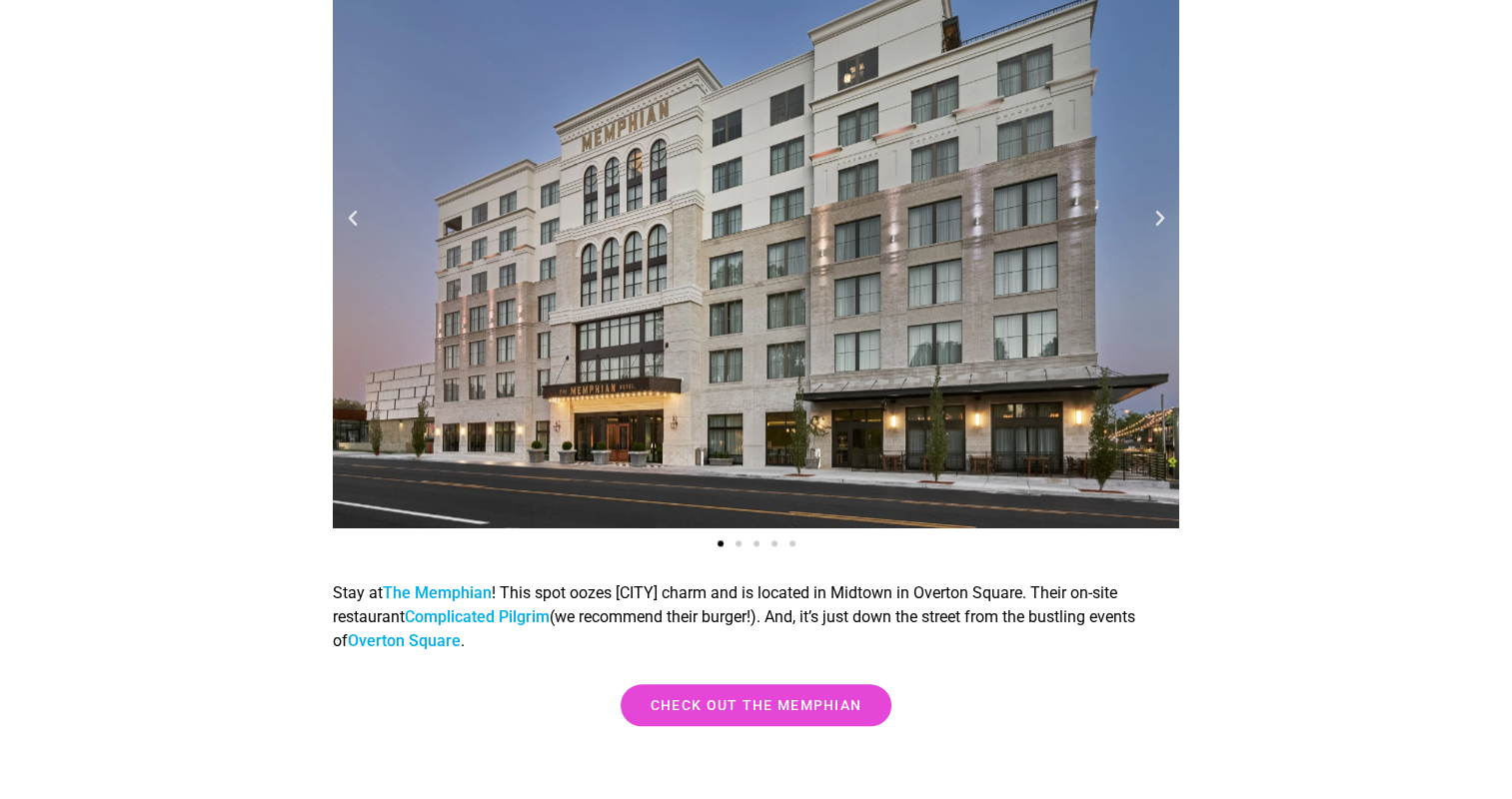 click at bounding box center (1159, 219) 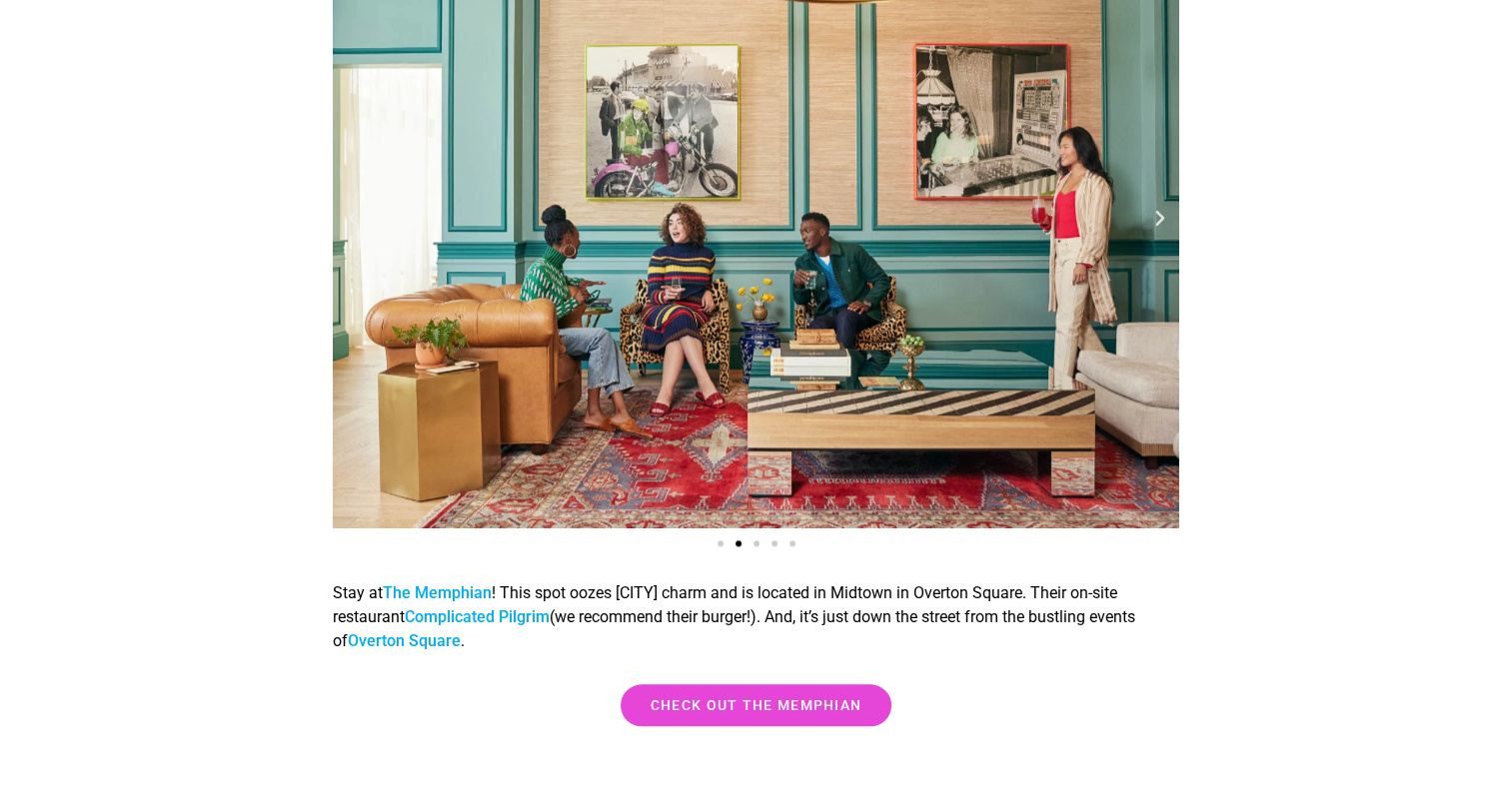 click at bounding box center [1159, 219] 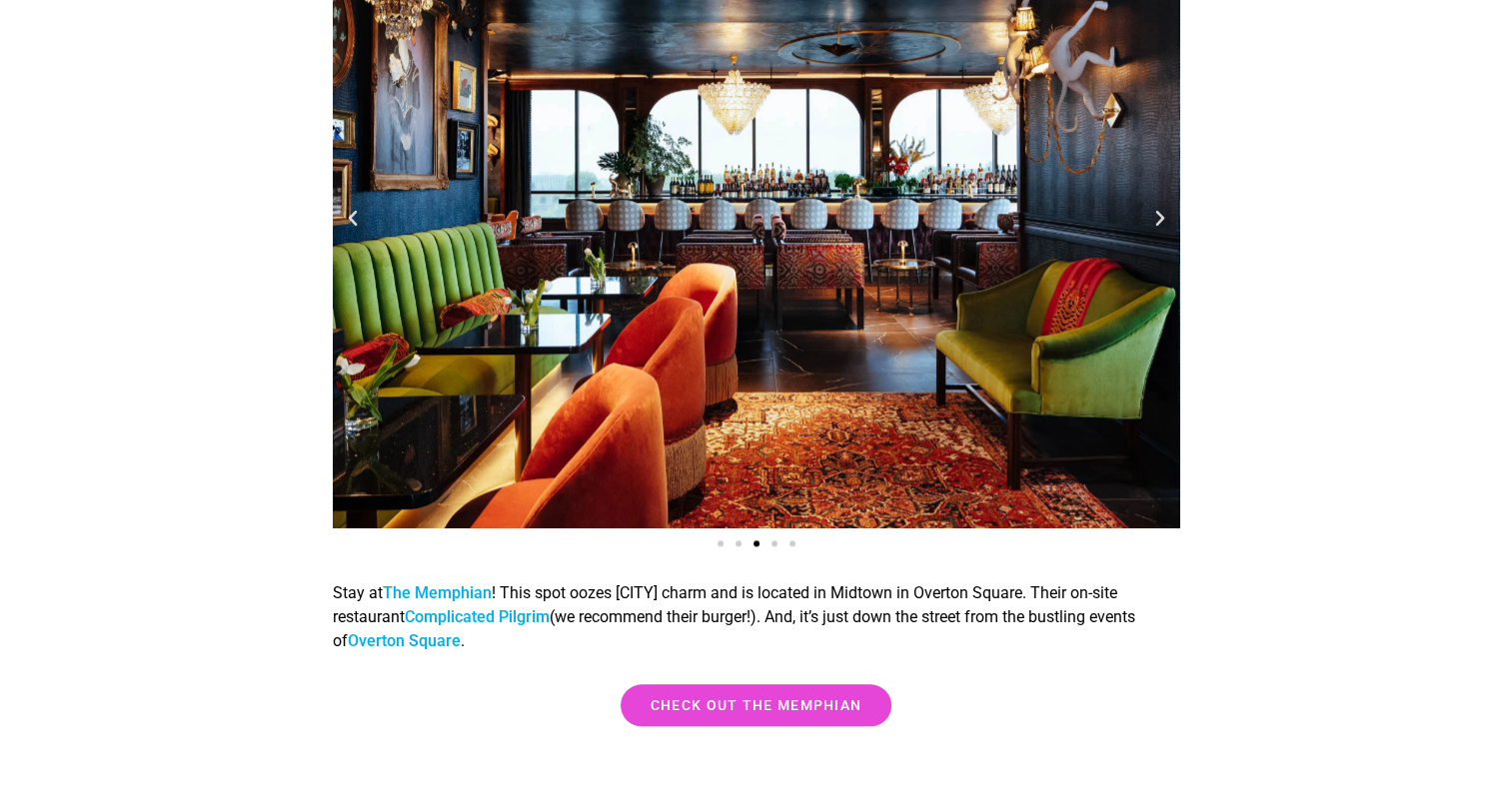 click at bounding box center [1159, 219] 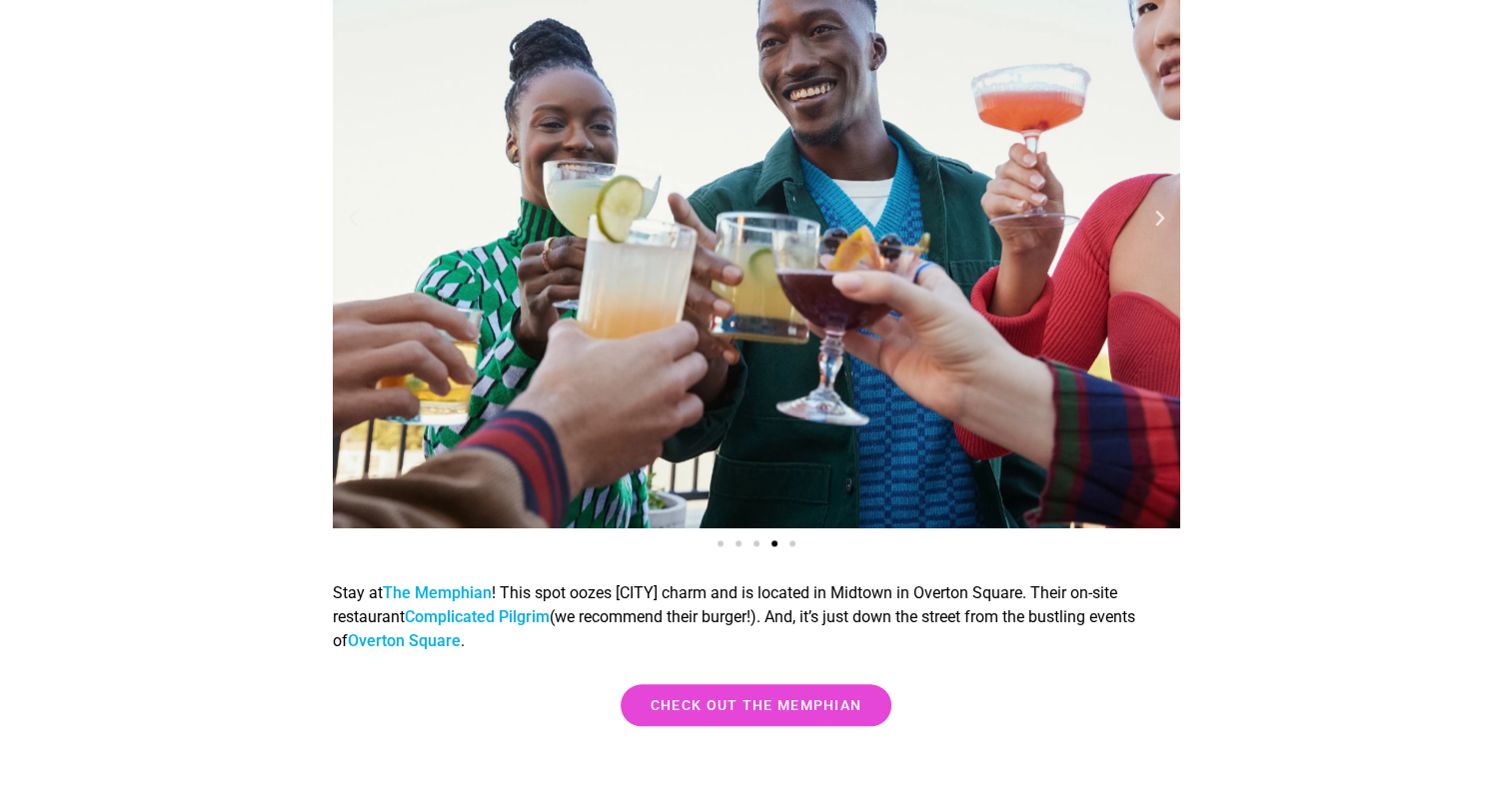click at bounding box center [1159, 219] 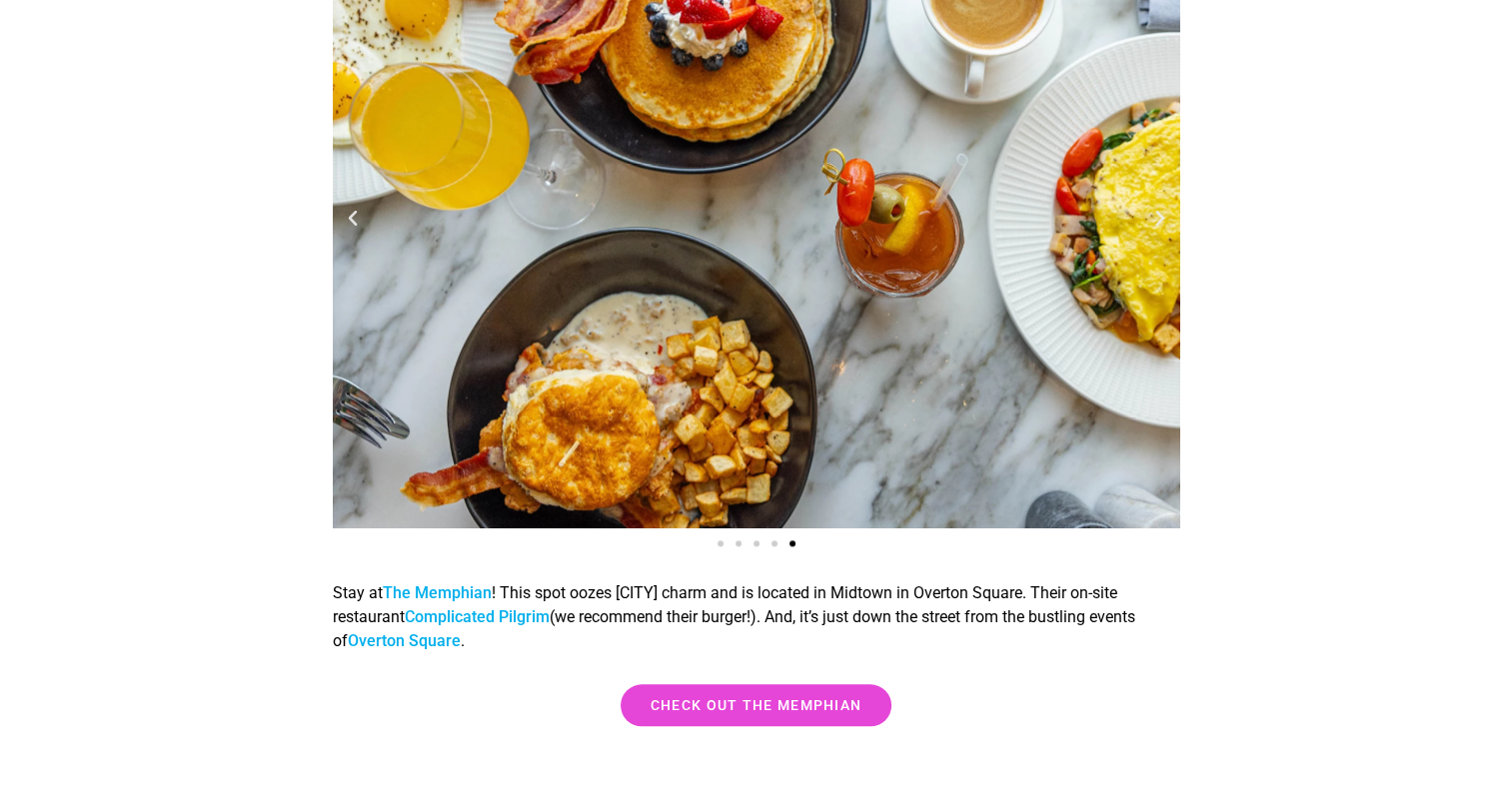 click at bounding box center [1159, 219] 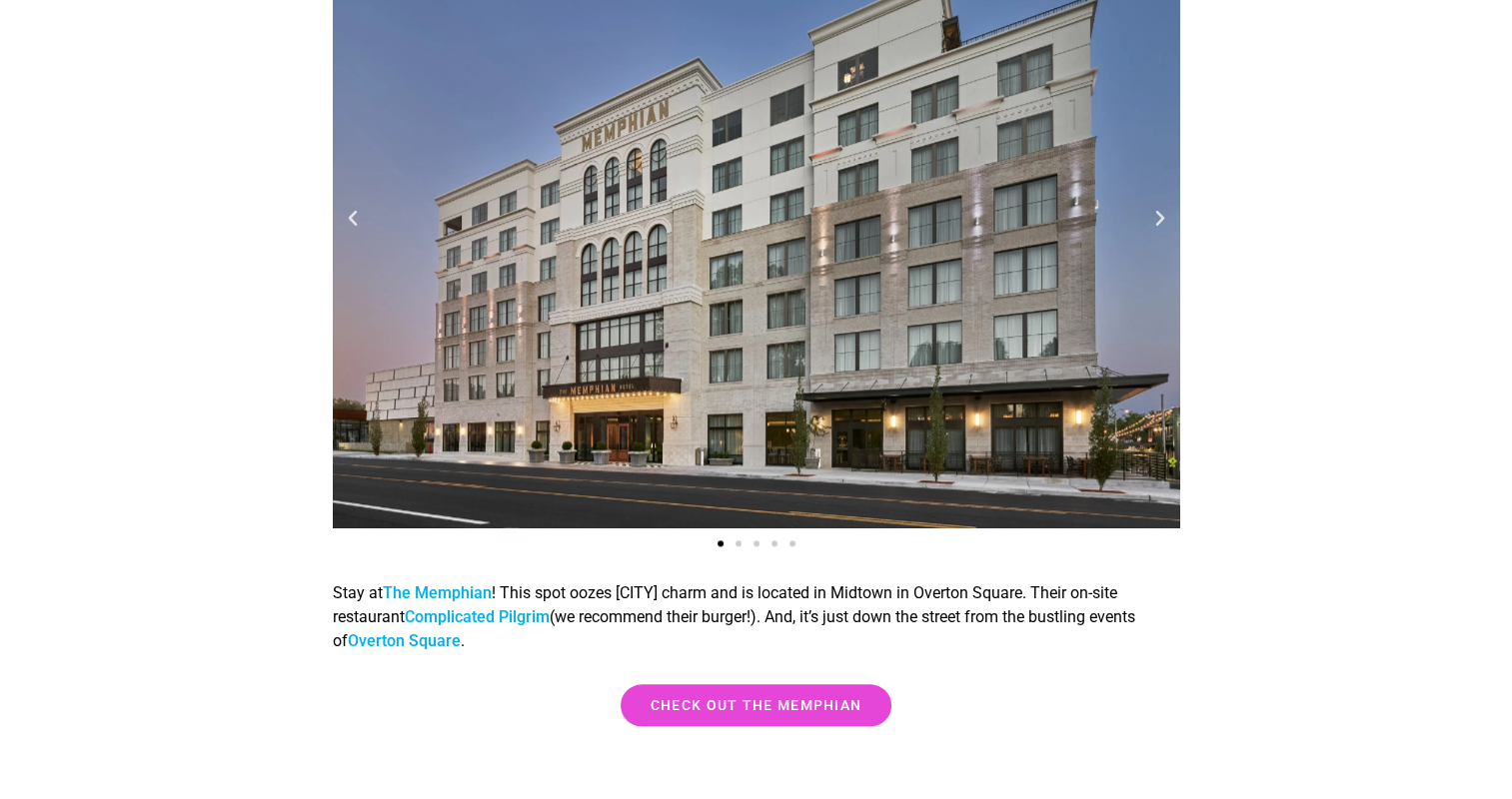 click at bounding box center (1159, 219) 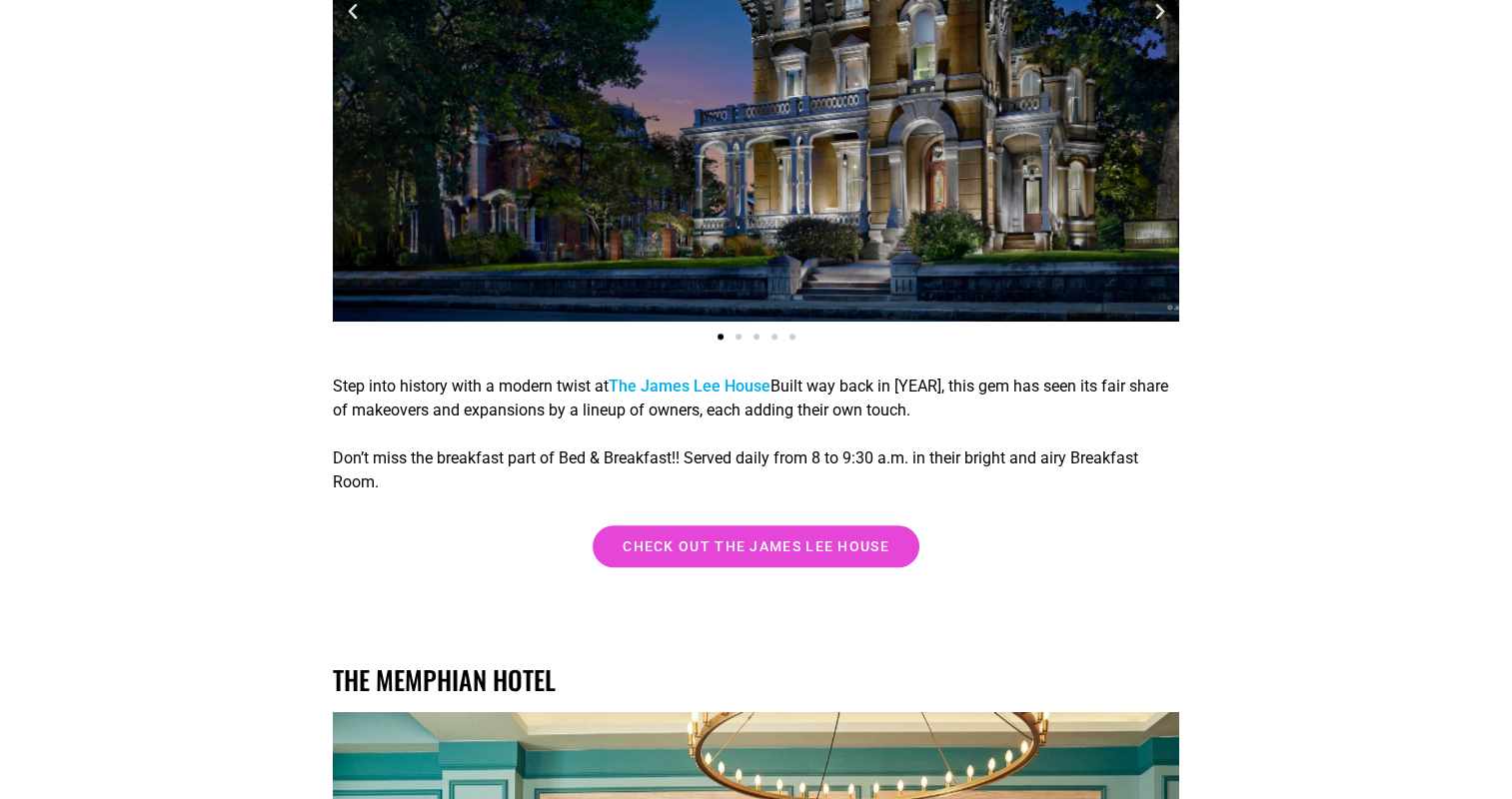 scroll, scrollTop: 899, scrollLeft: 0, axis: vertical 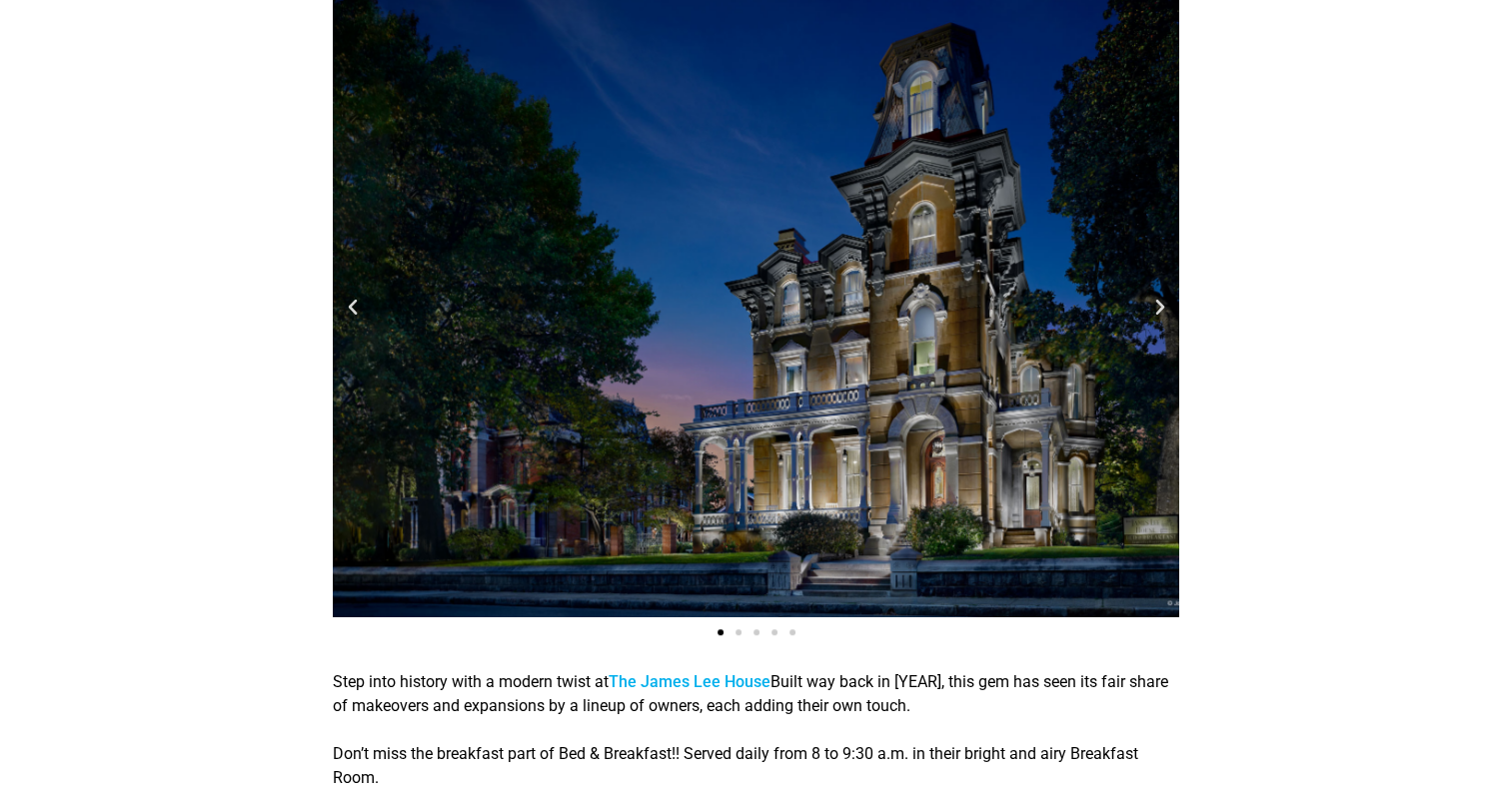 click at bounding box center [756, 308] 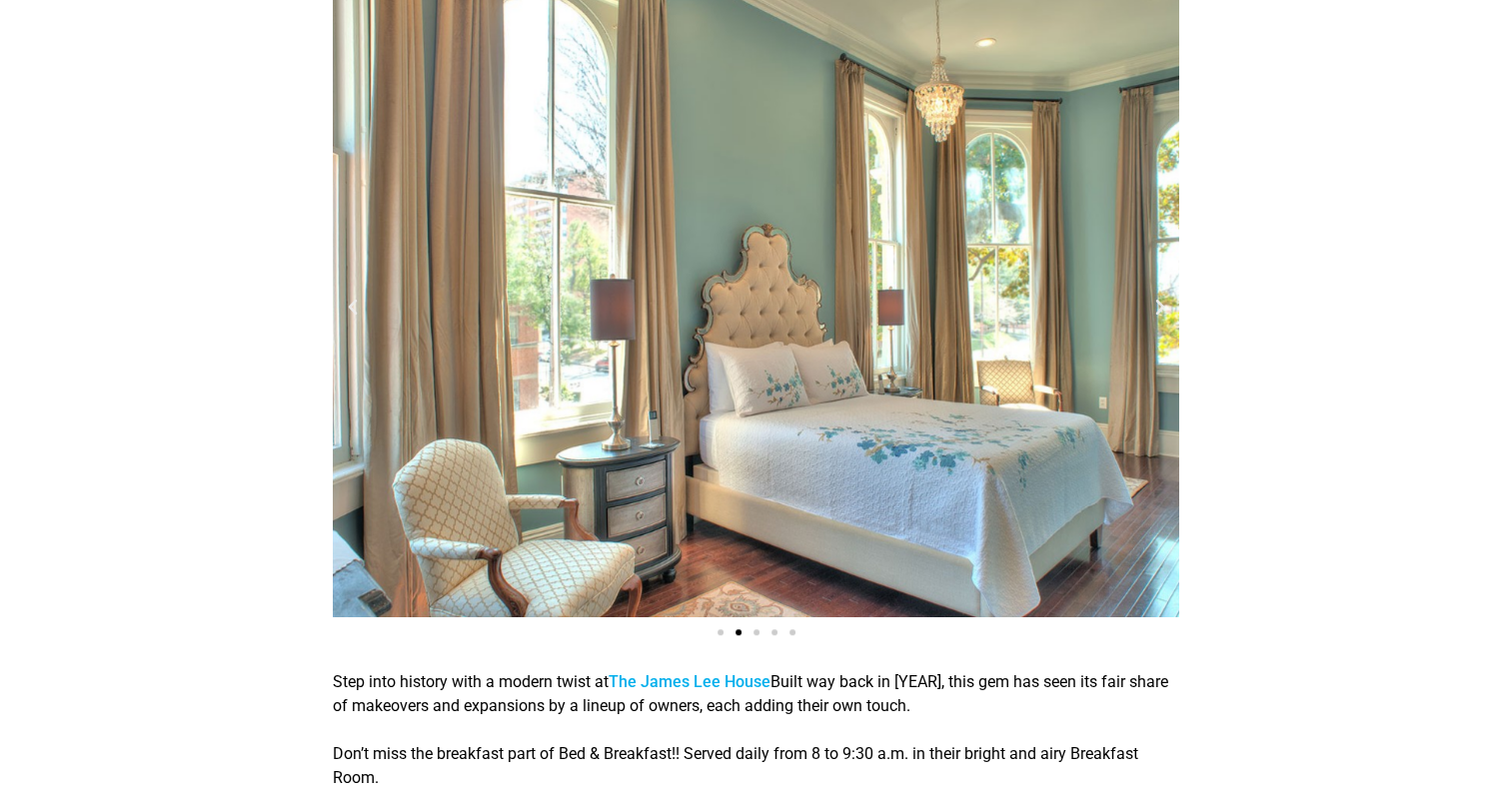 click at bounding box center [1159, 308] 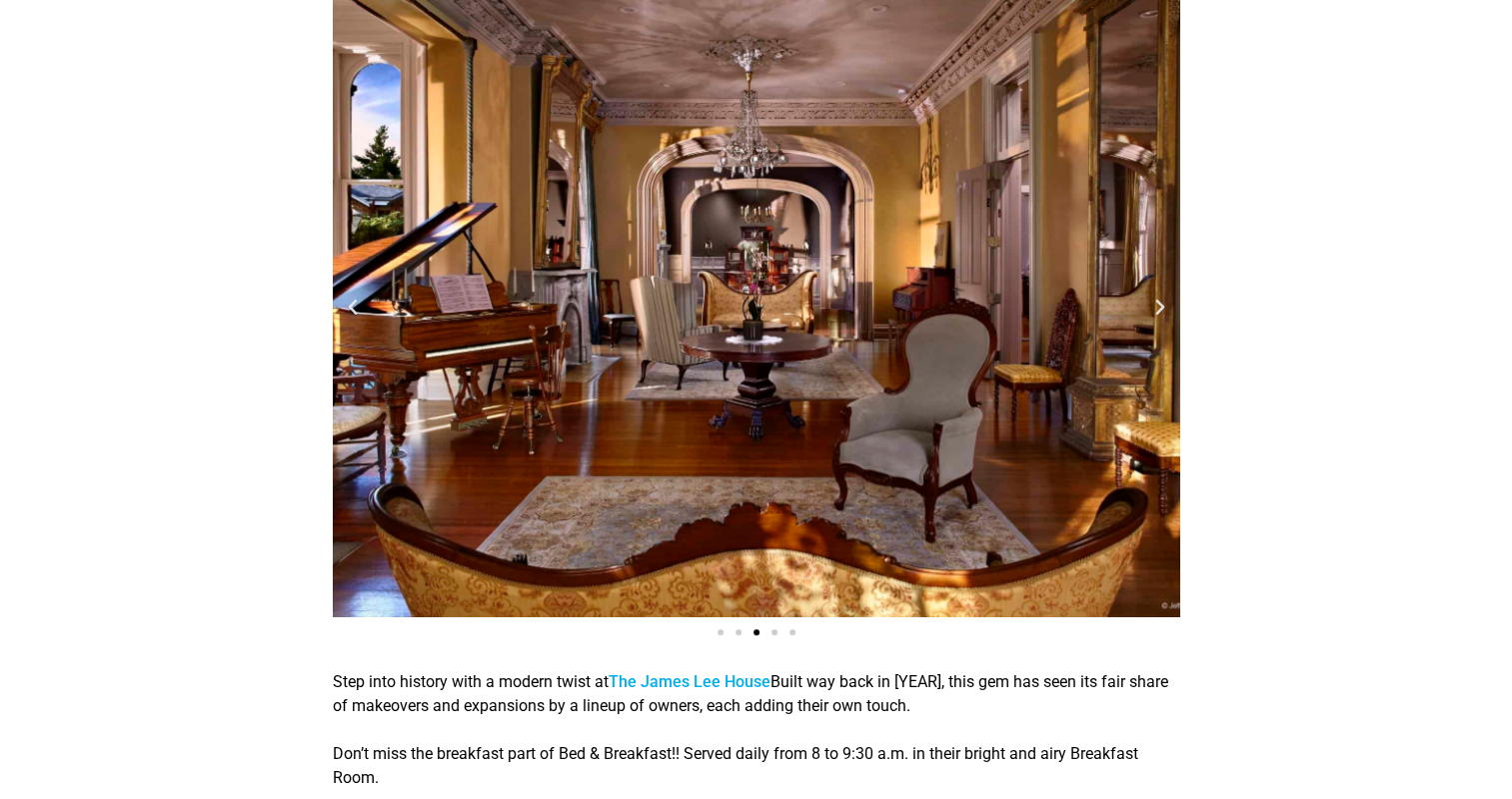 click at bounding box center (1159, 308) 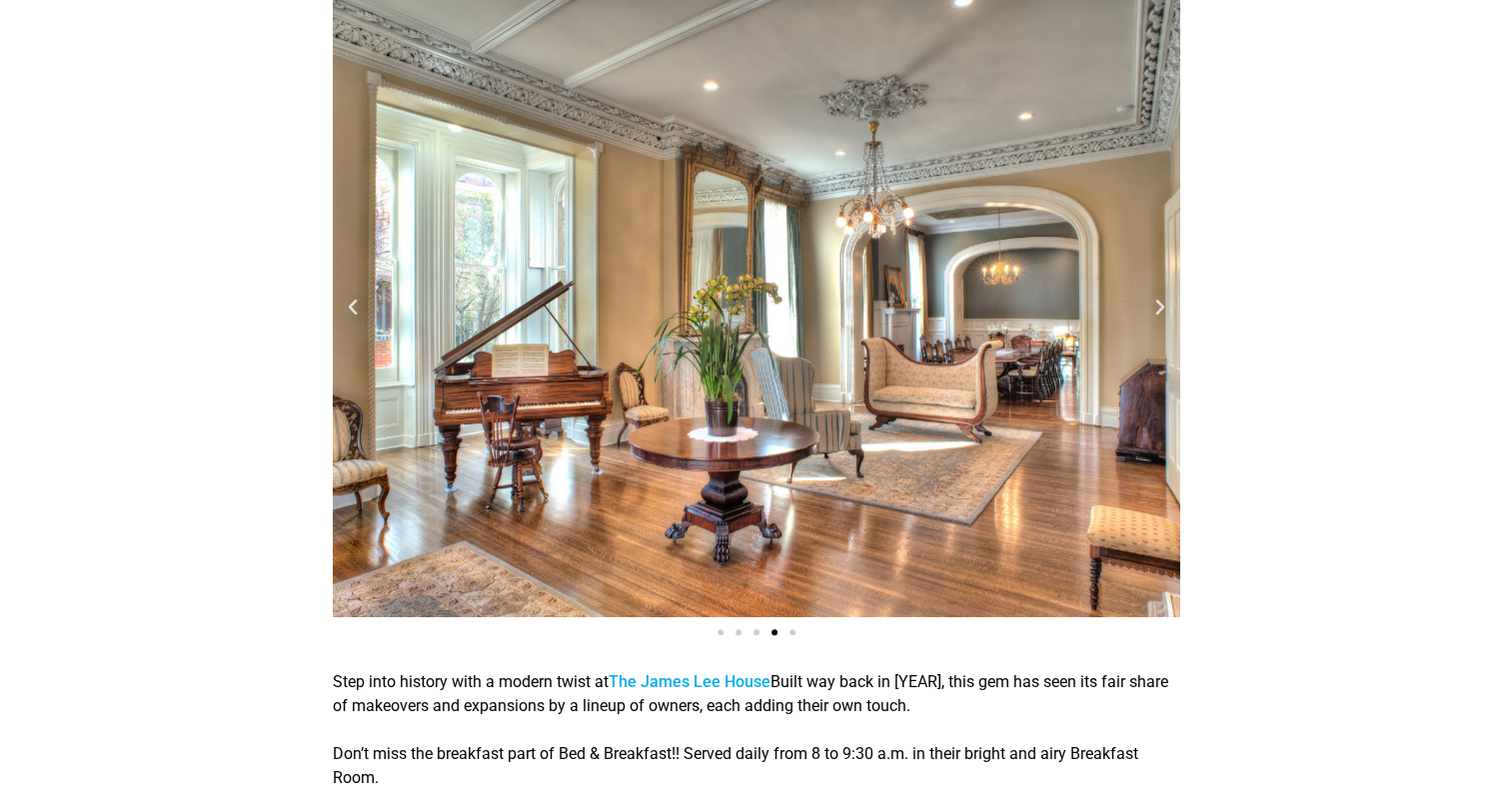click at bounding box center [1159, 308] 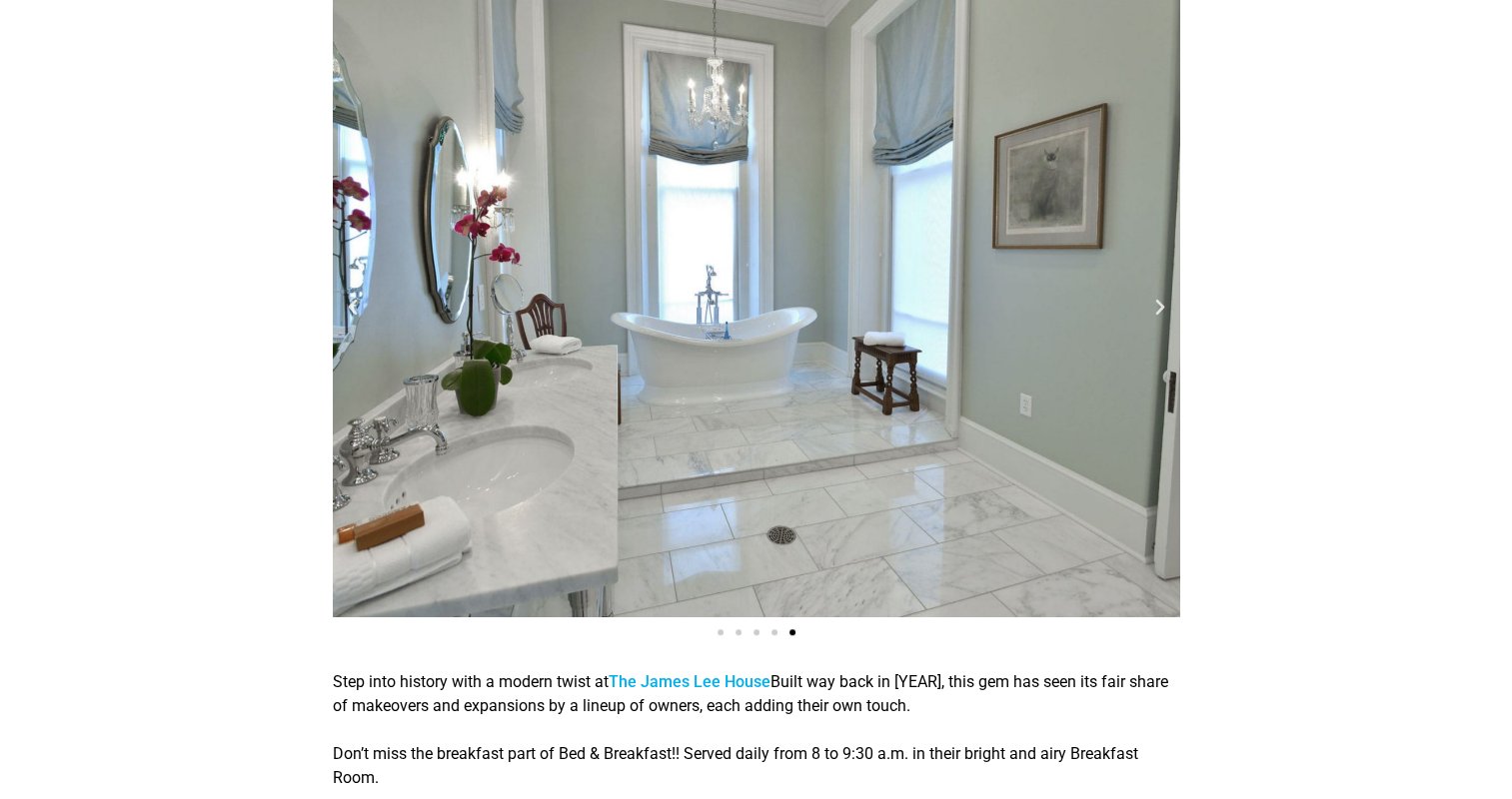 click at bounding box center (1159, 308) 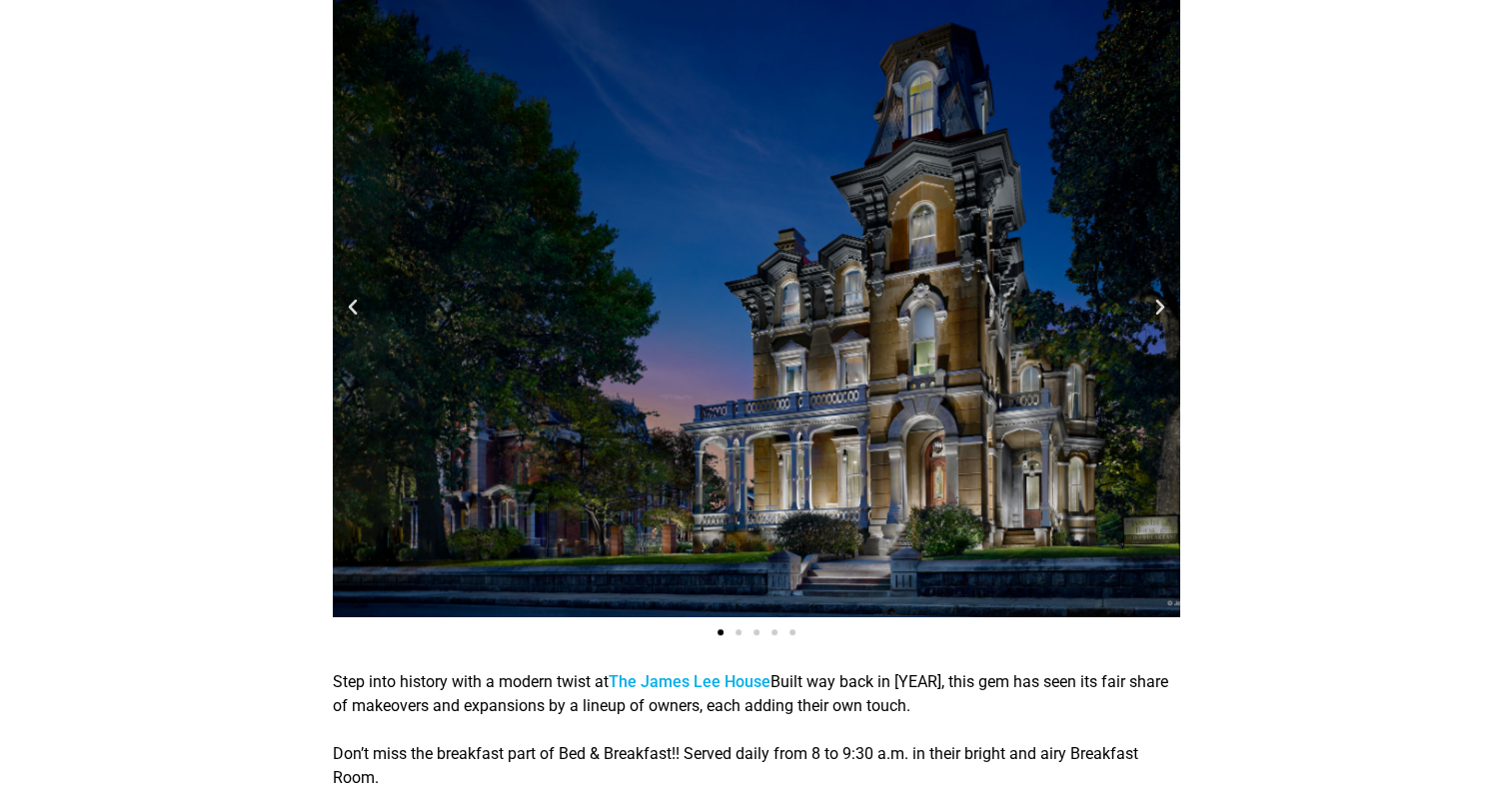 click at bounding box center [1159, 308] 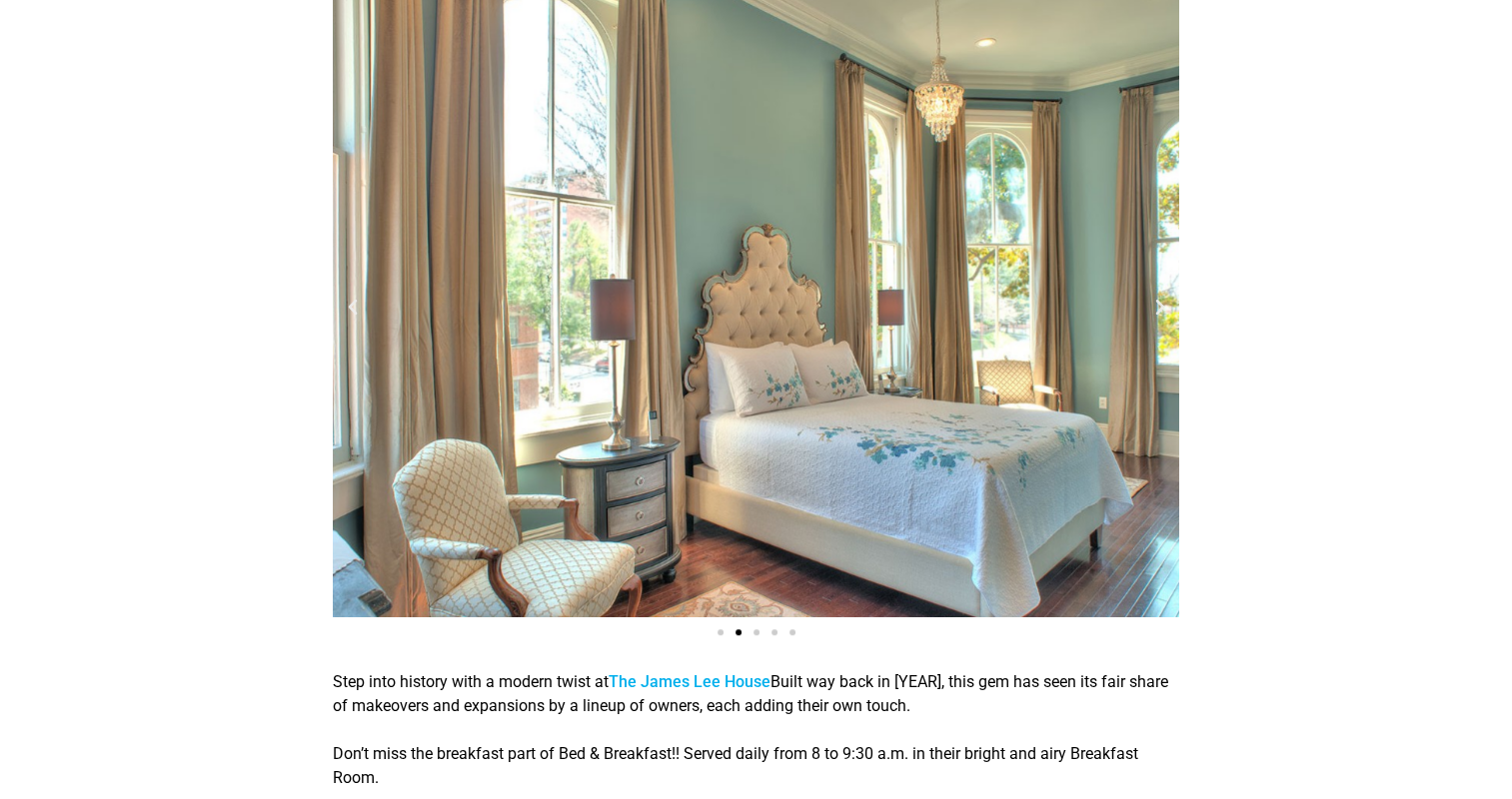 click on "The James Lee House" at bounding box center (690, 681) 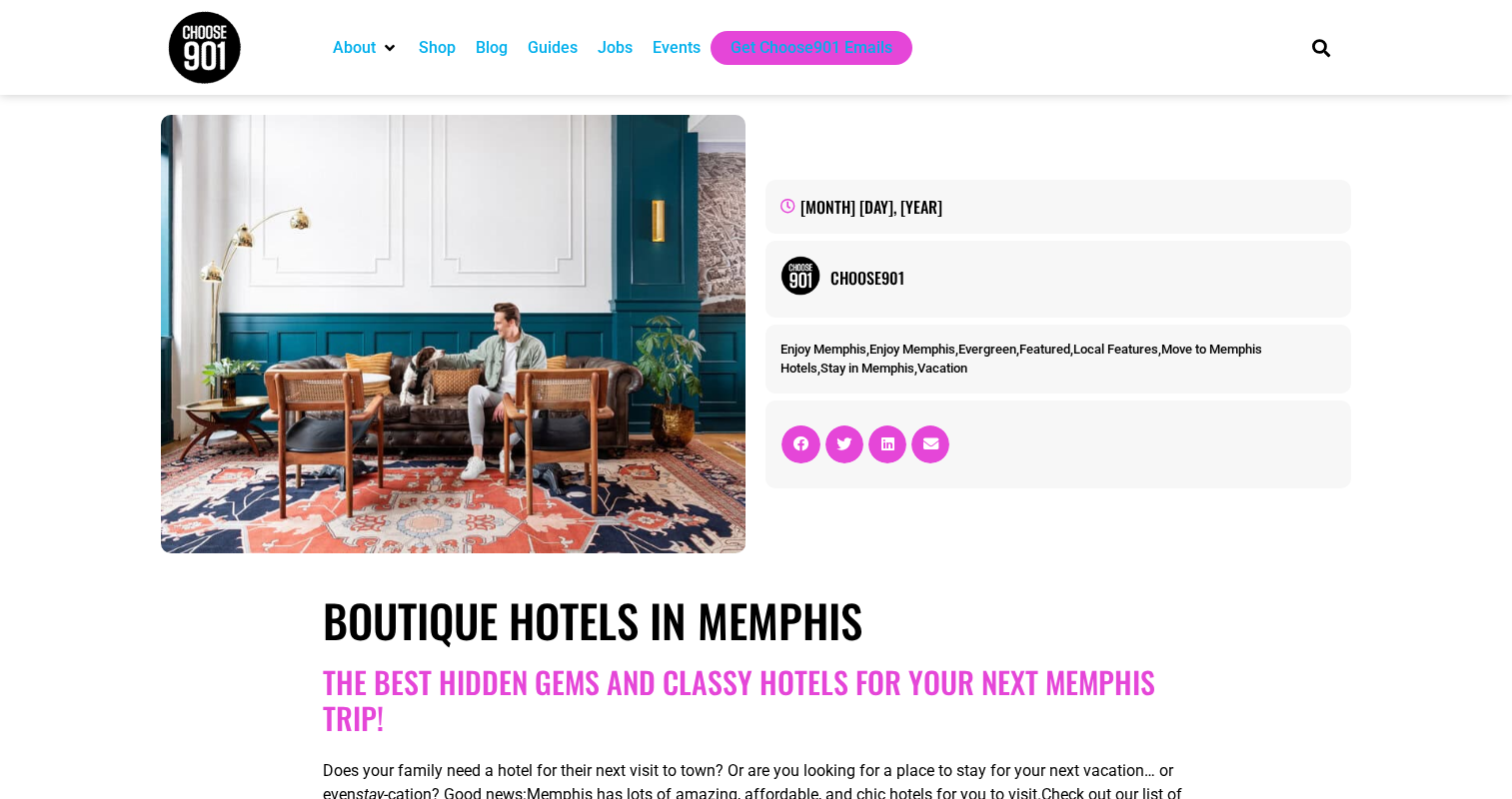 scroll, scrollTop: 0, scrollLeft: 0, axis: both 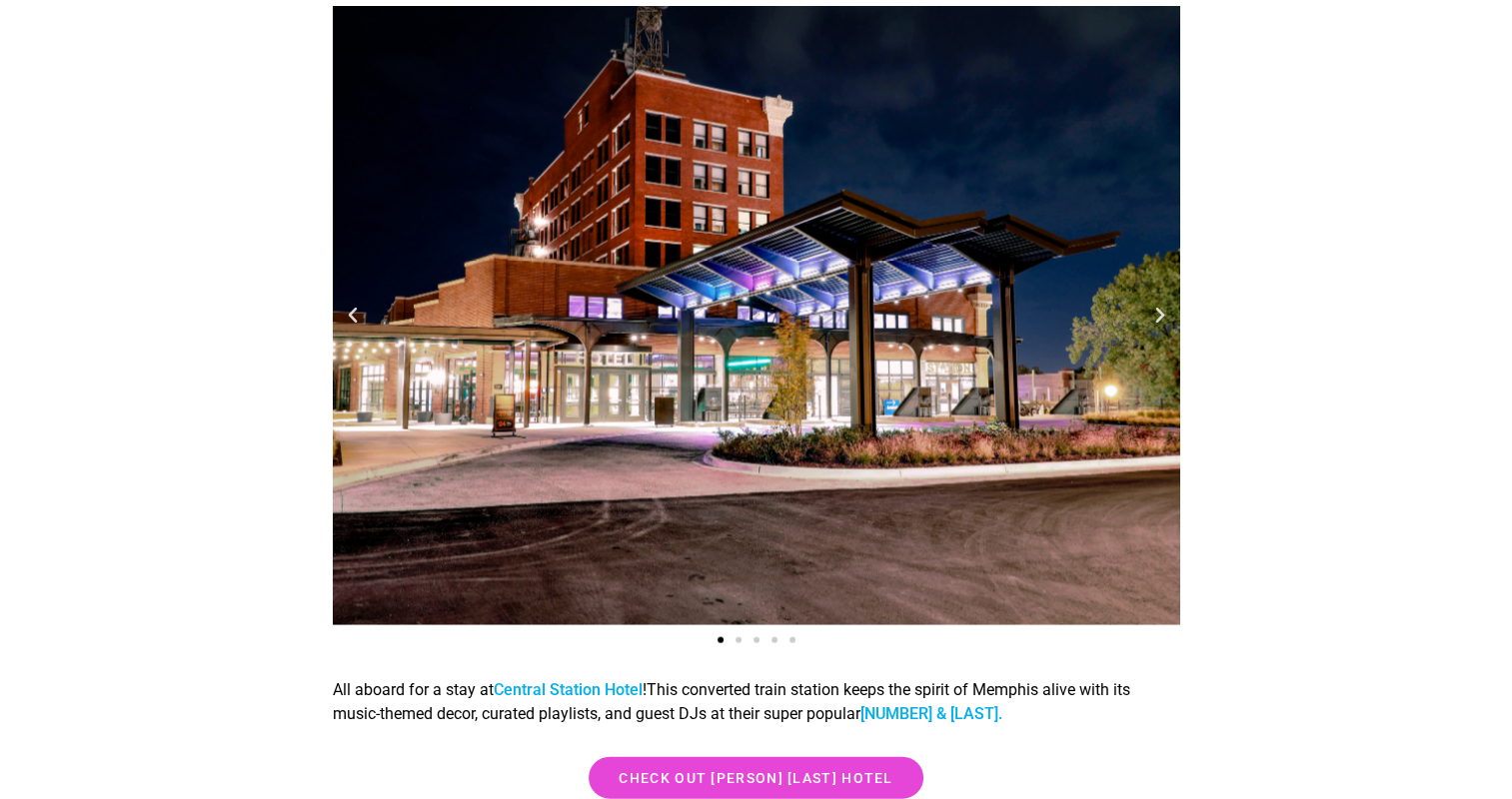 click at bounding box center [756, 316] 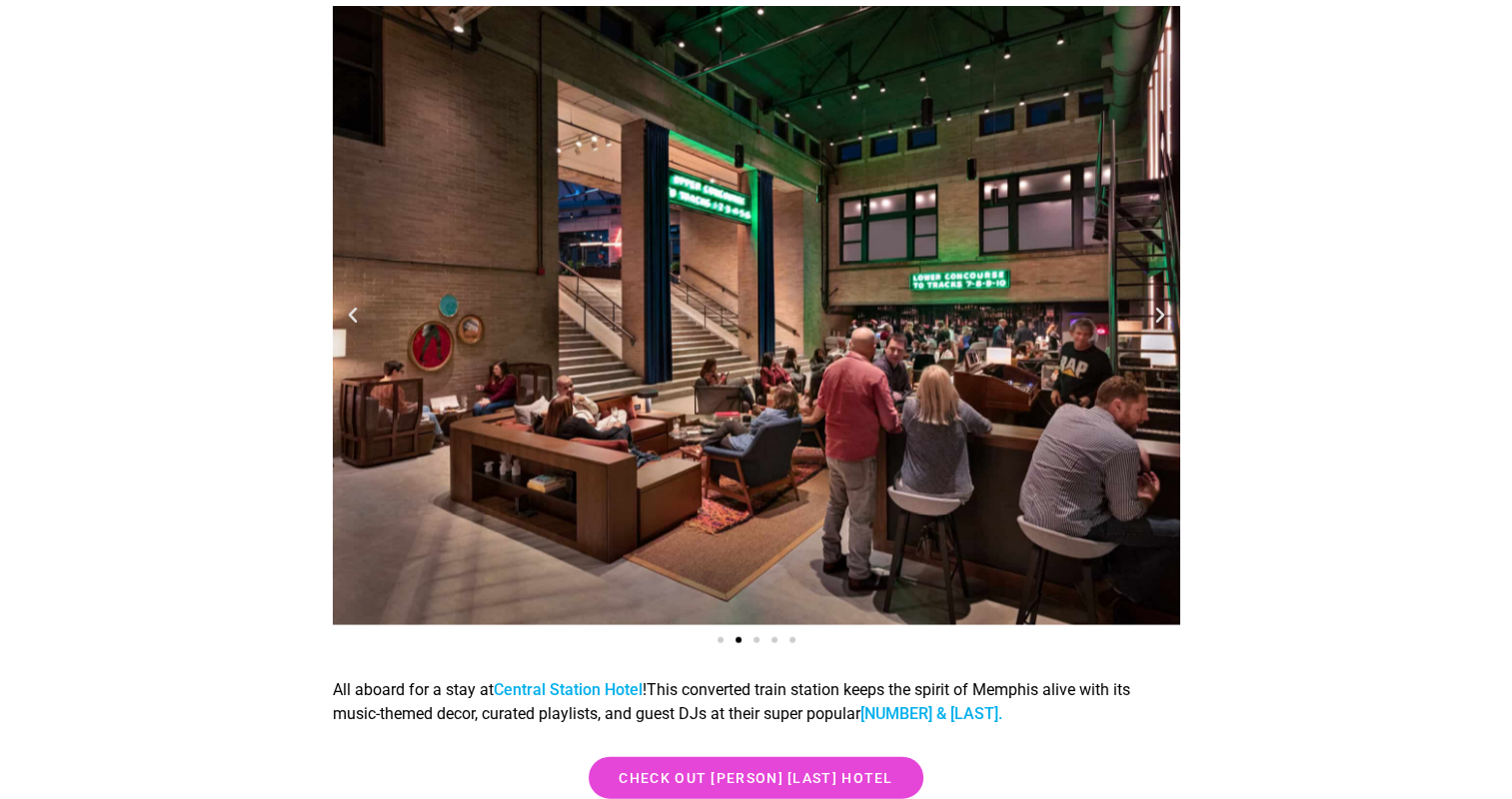 click at bounding box center [1159, 316] 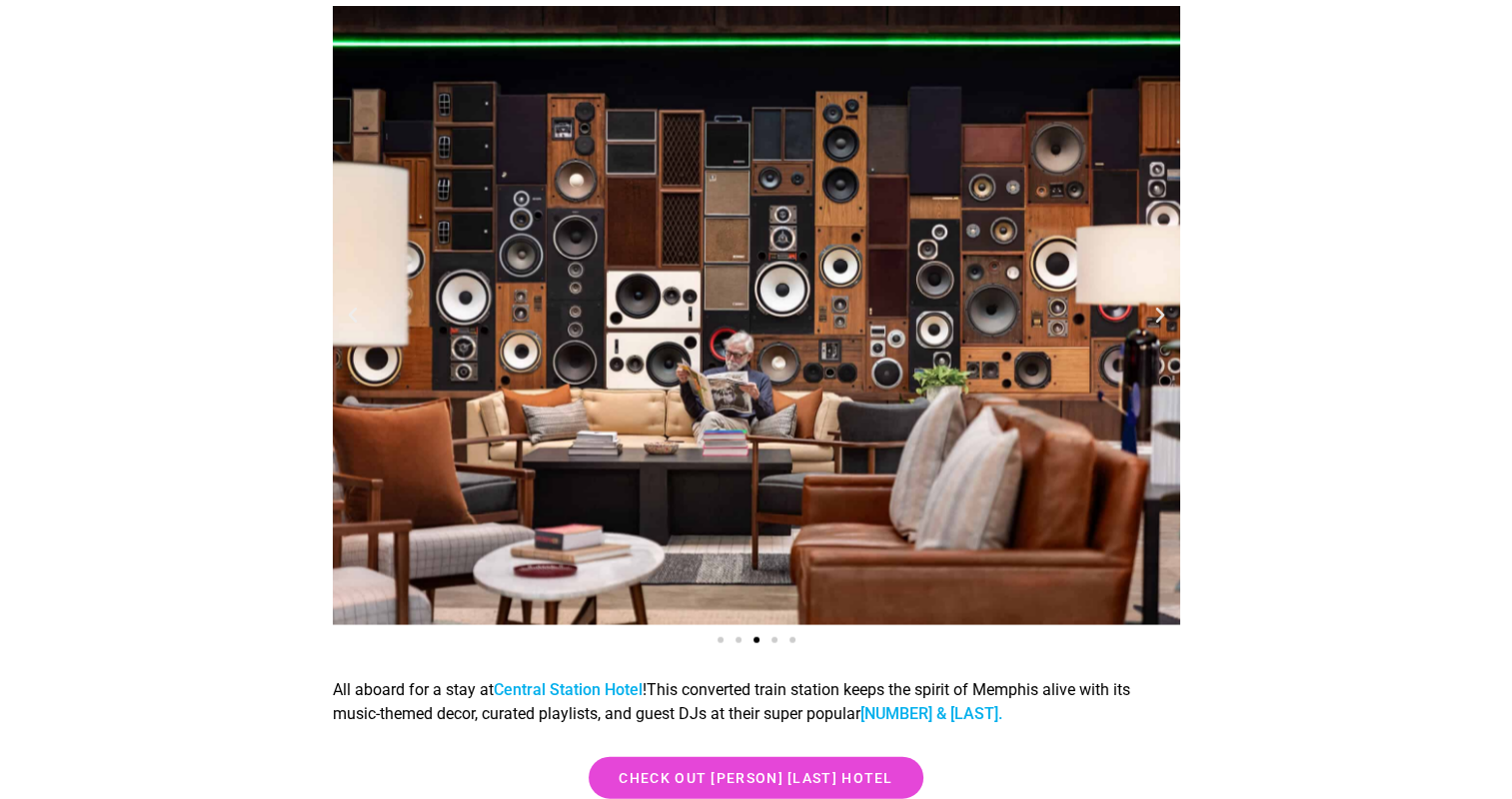 click at bounding box center (1159, 316) 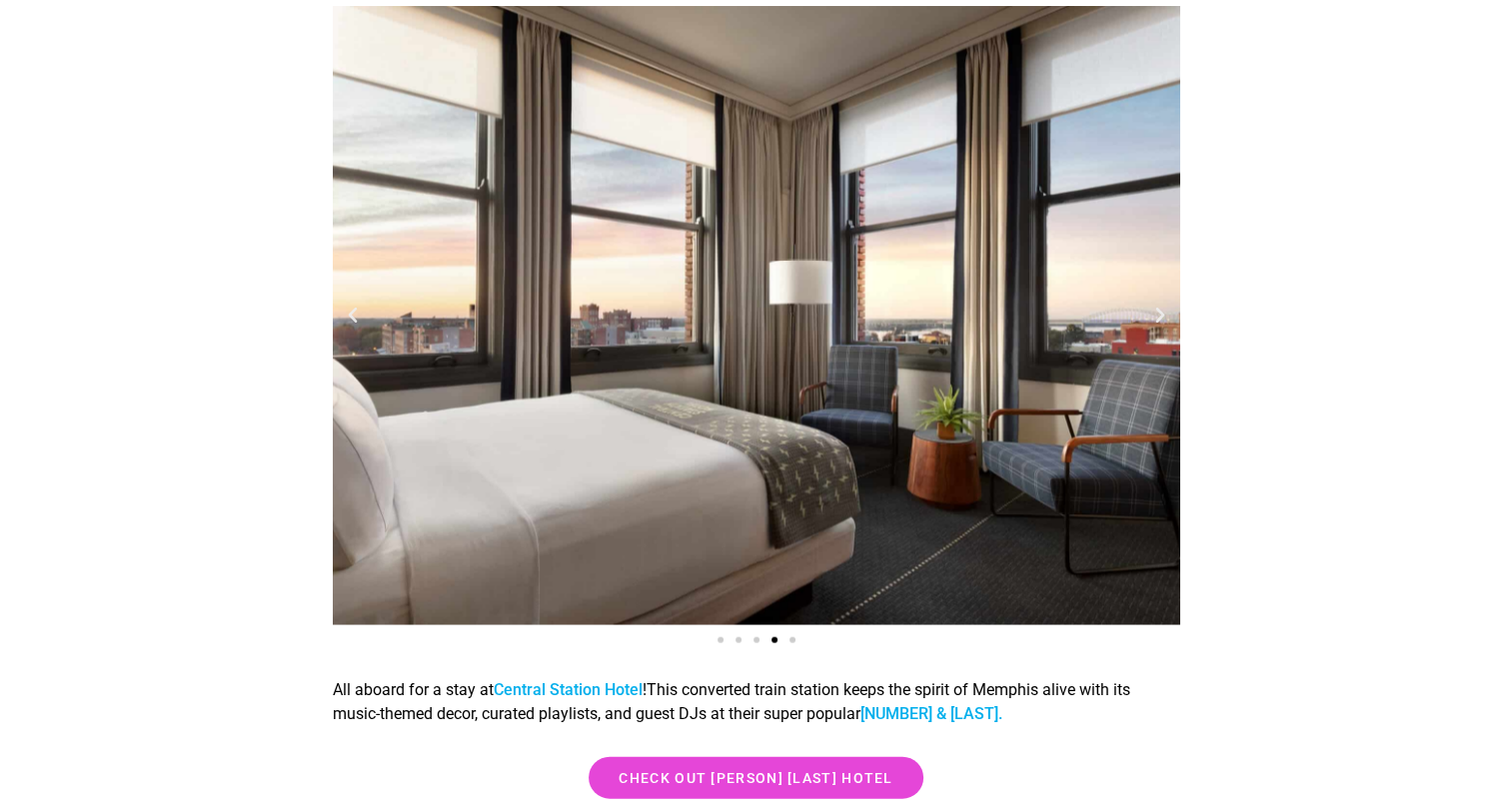 click at bounding box center (1159, 316) 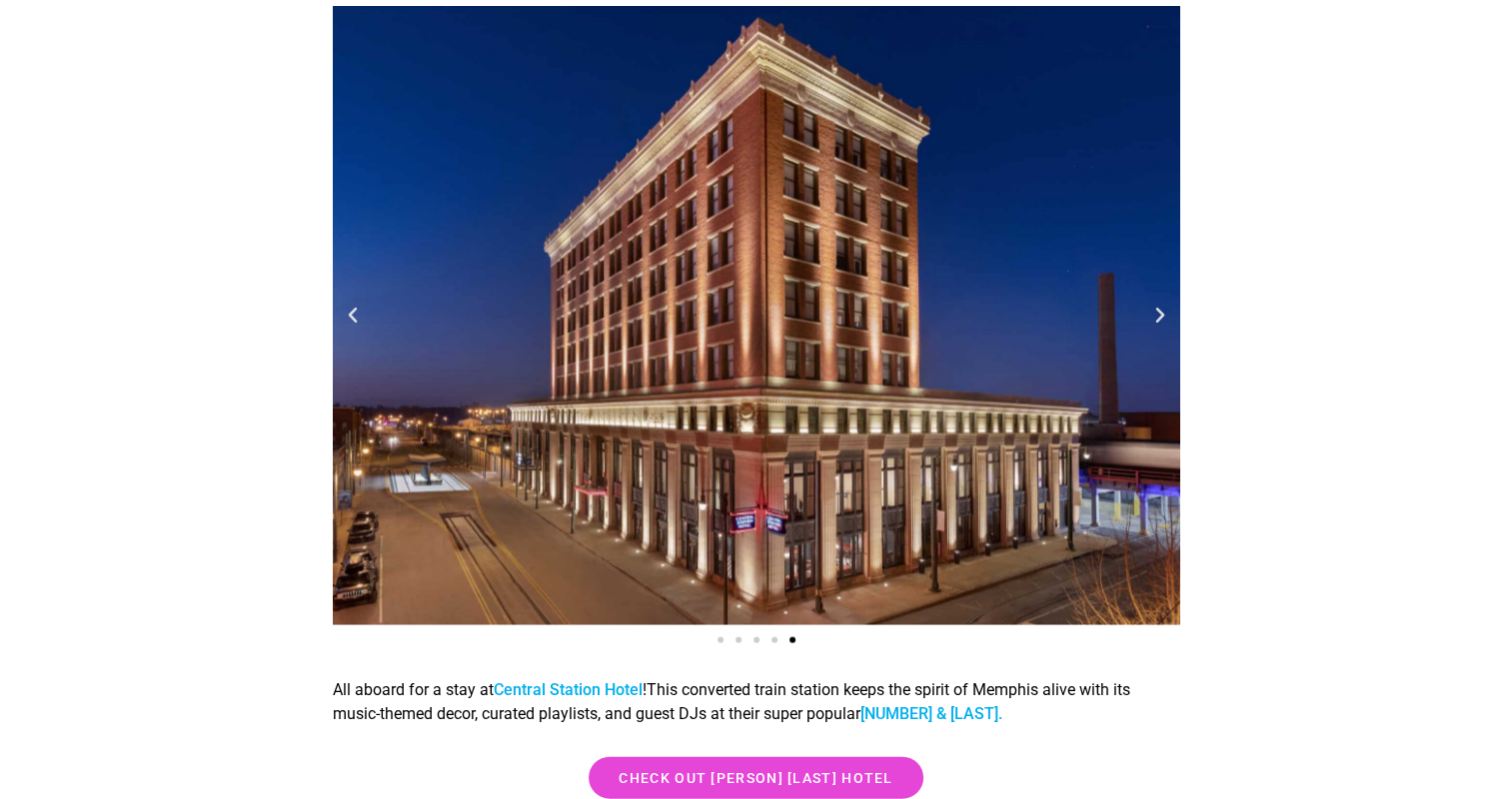 click at bounding box center [1159, 316] 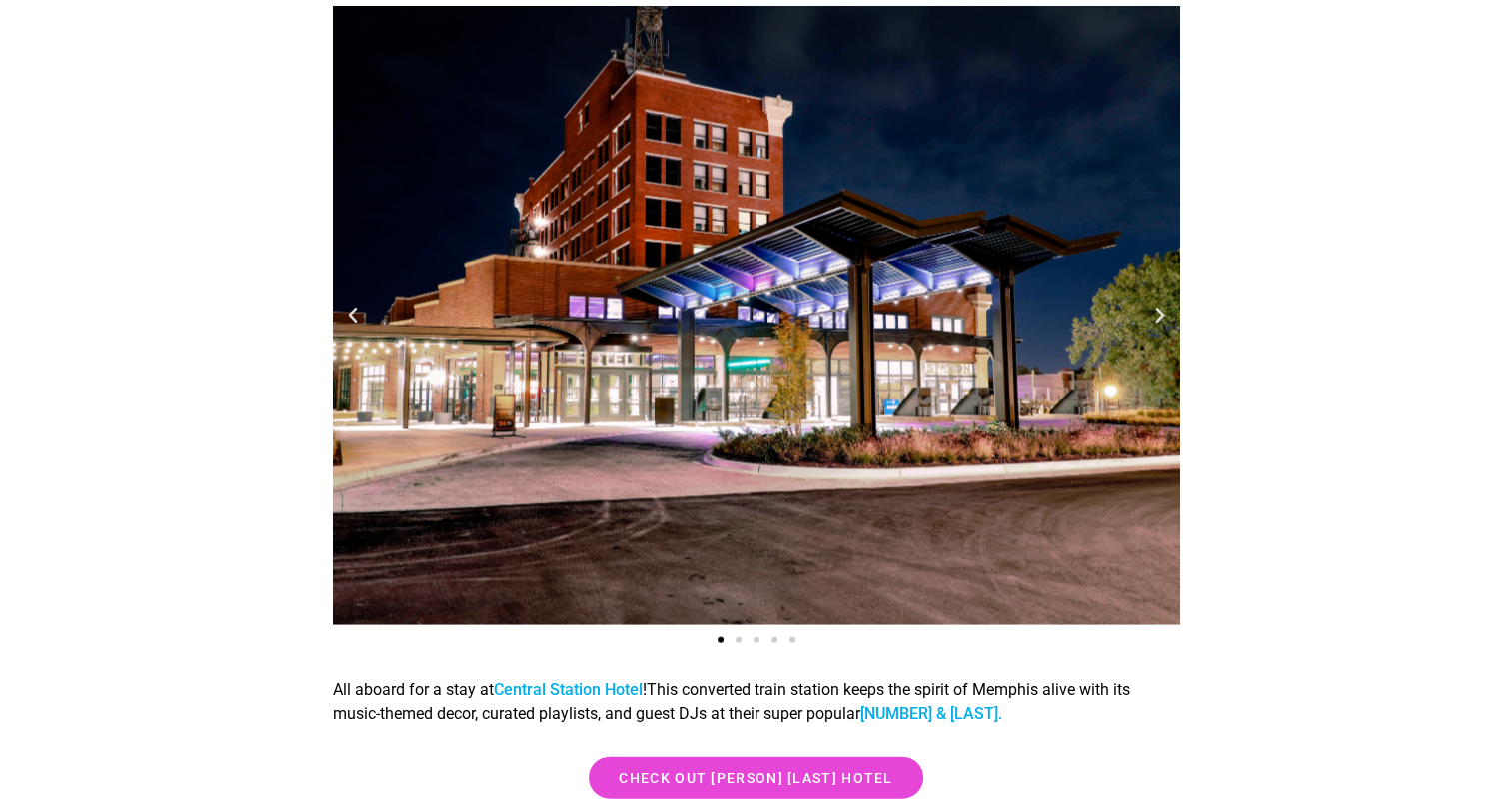 click at bounding box center [1159, 316] 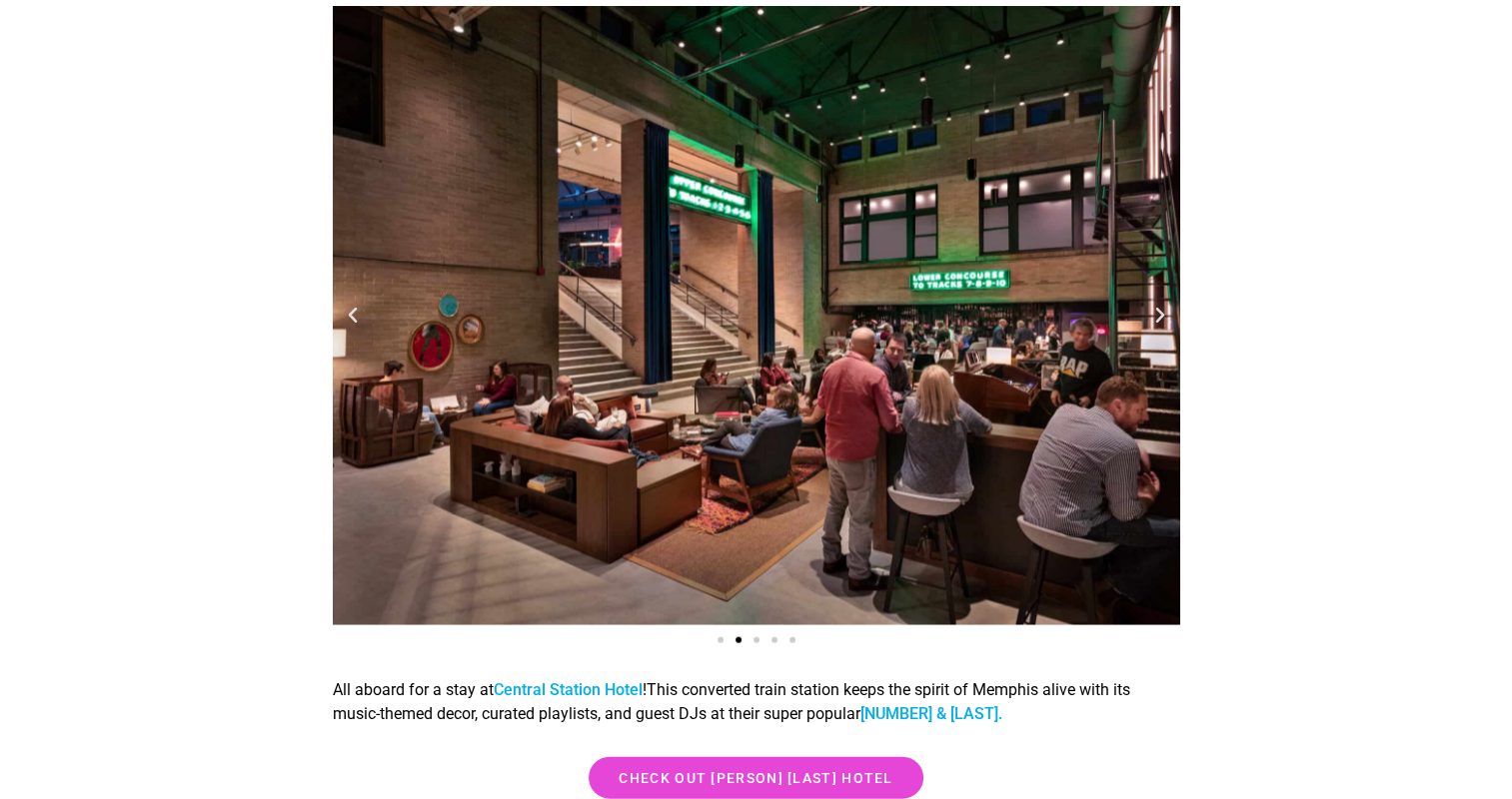 click at bounding box center [1159, 316] 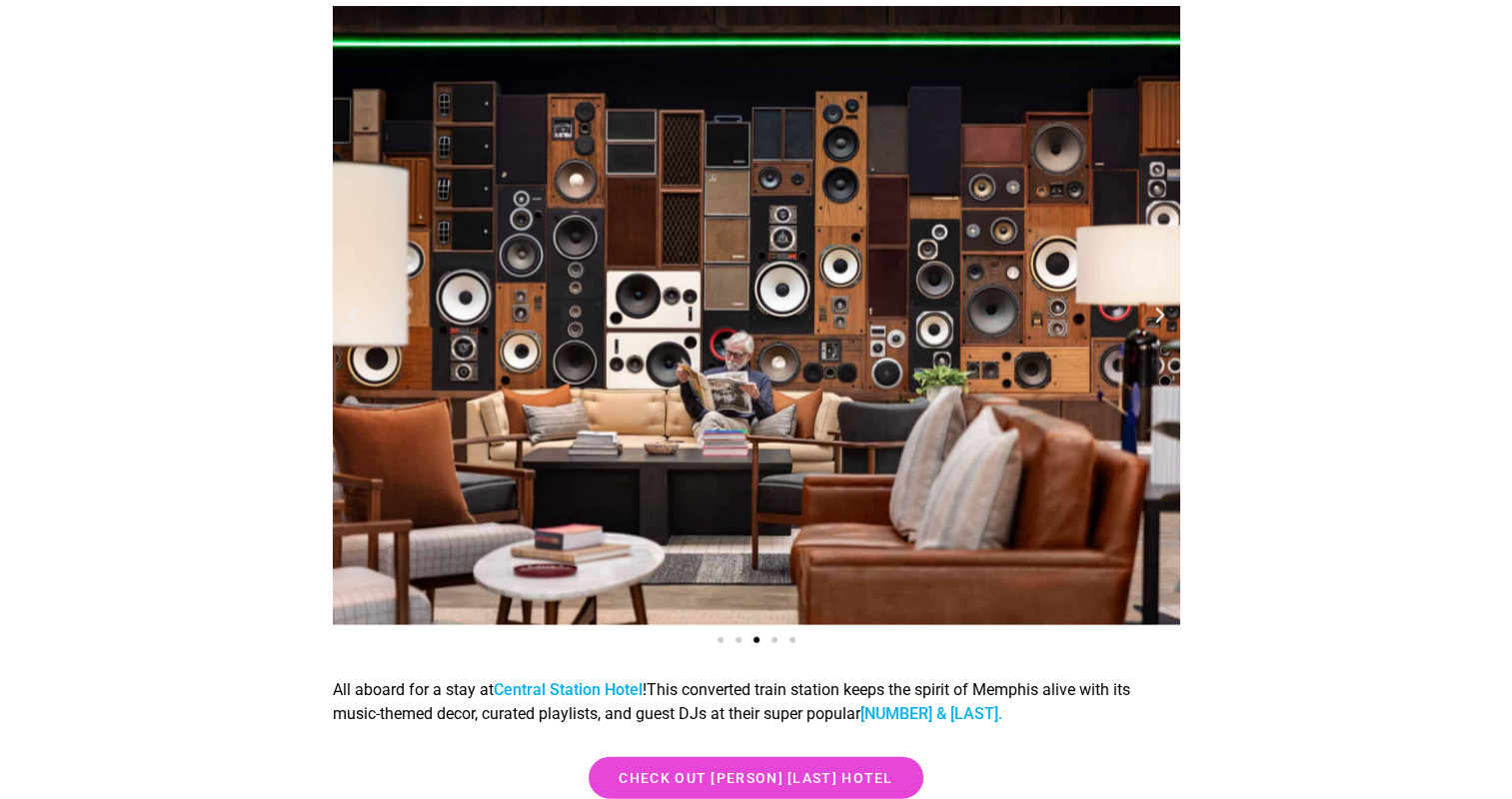 click at bounding box center (1159, 316) 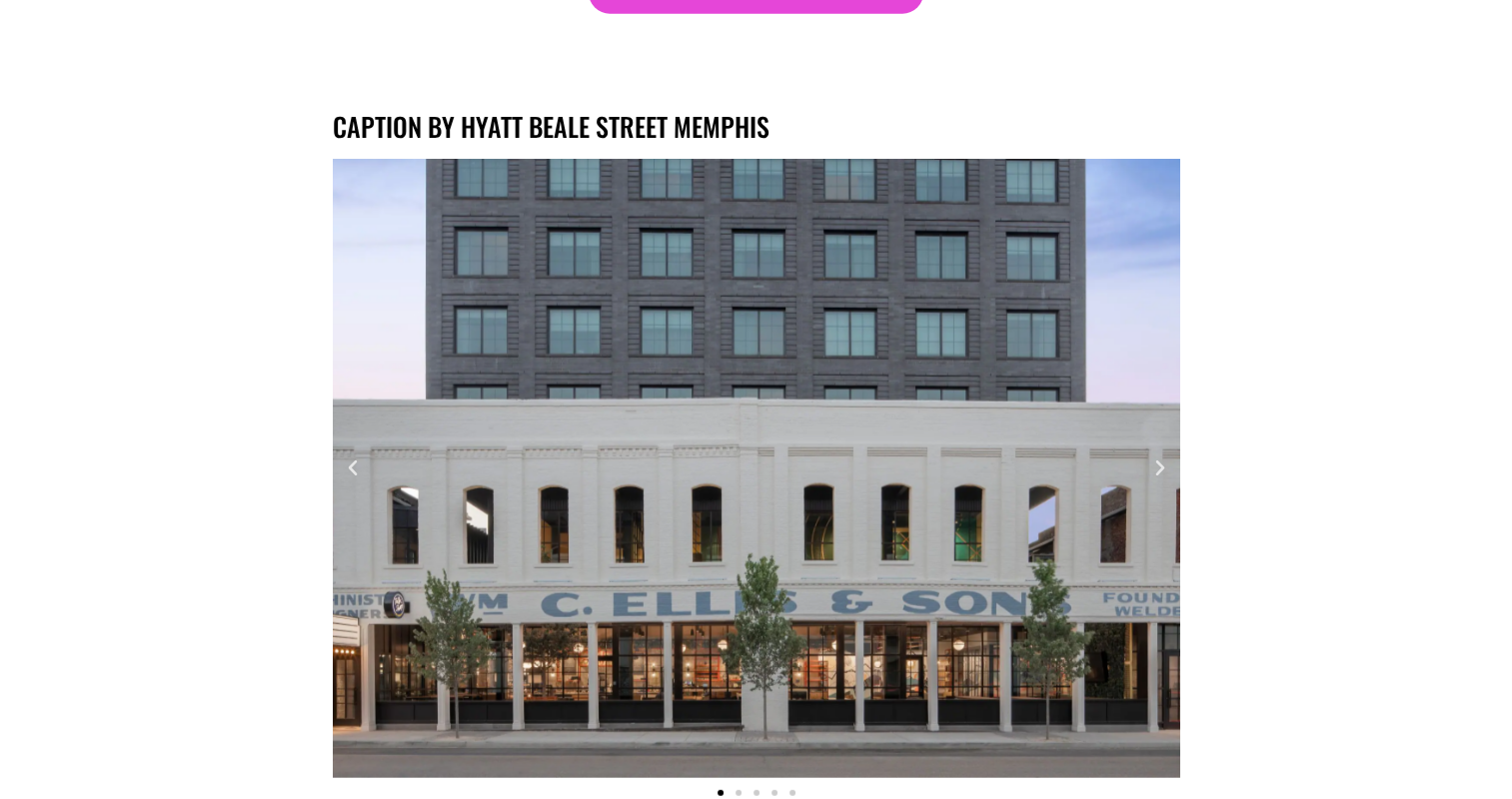 scroll, scrollTop: 5094, scrollLeft: 0, axis: vertical 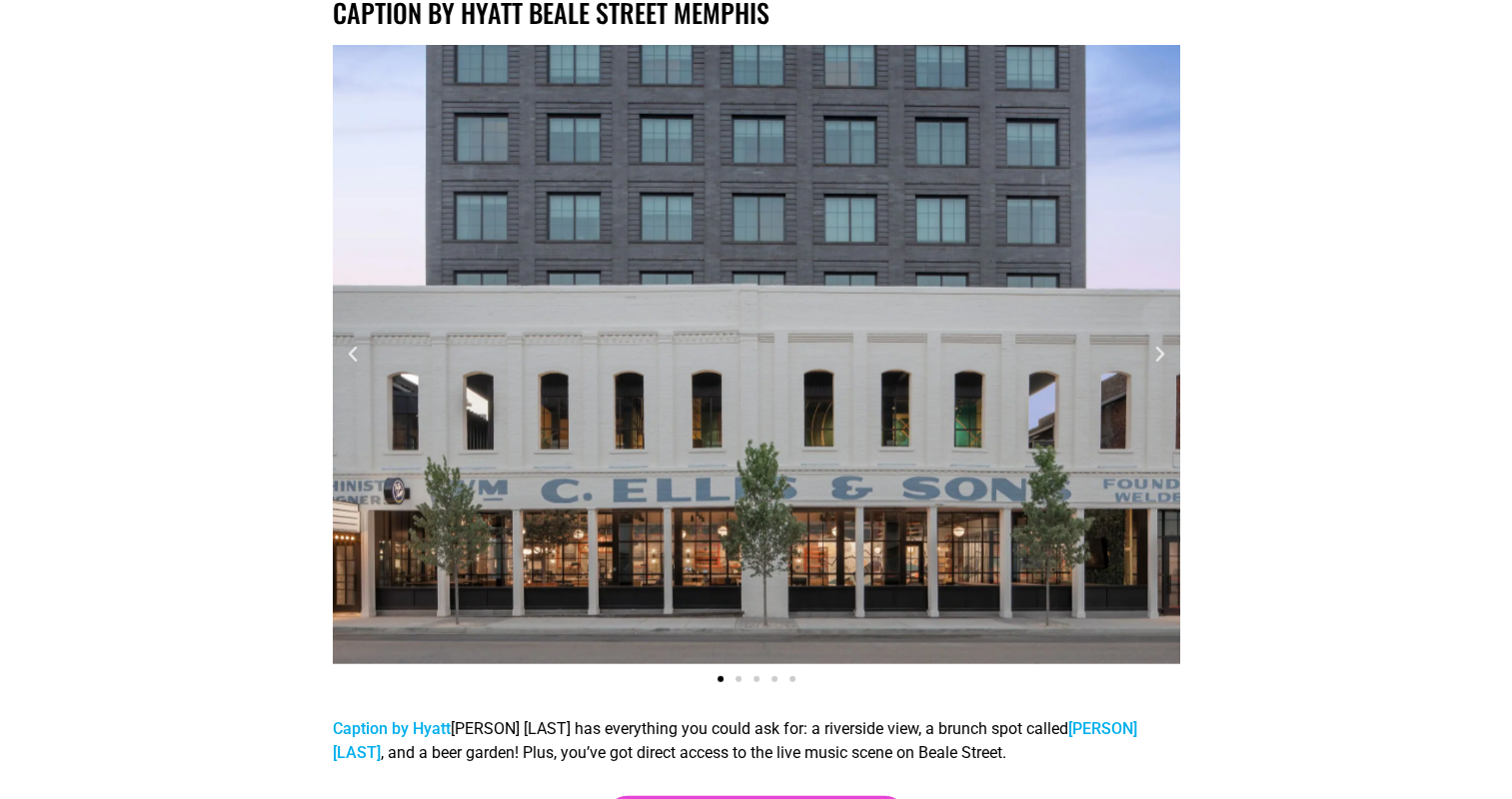click at bounding box center (1159, 355) 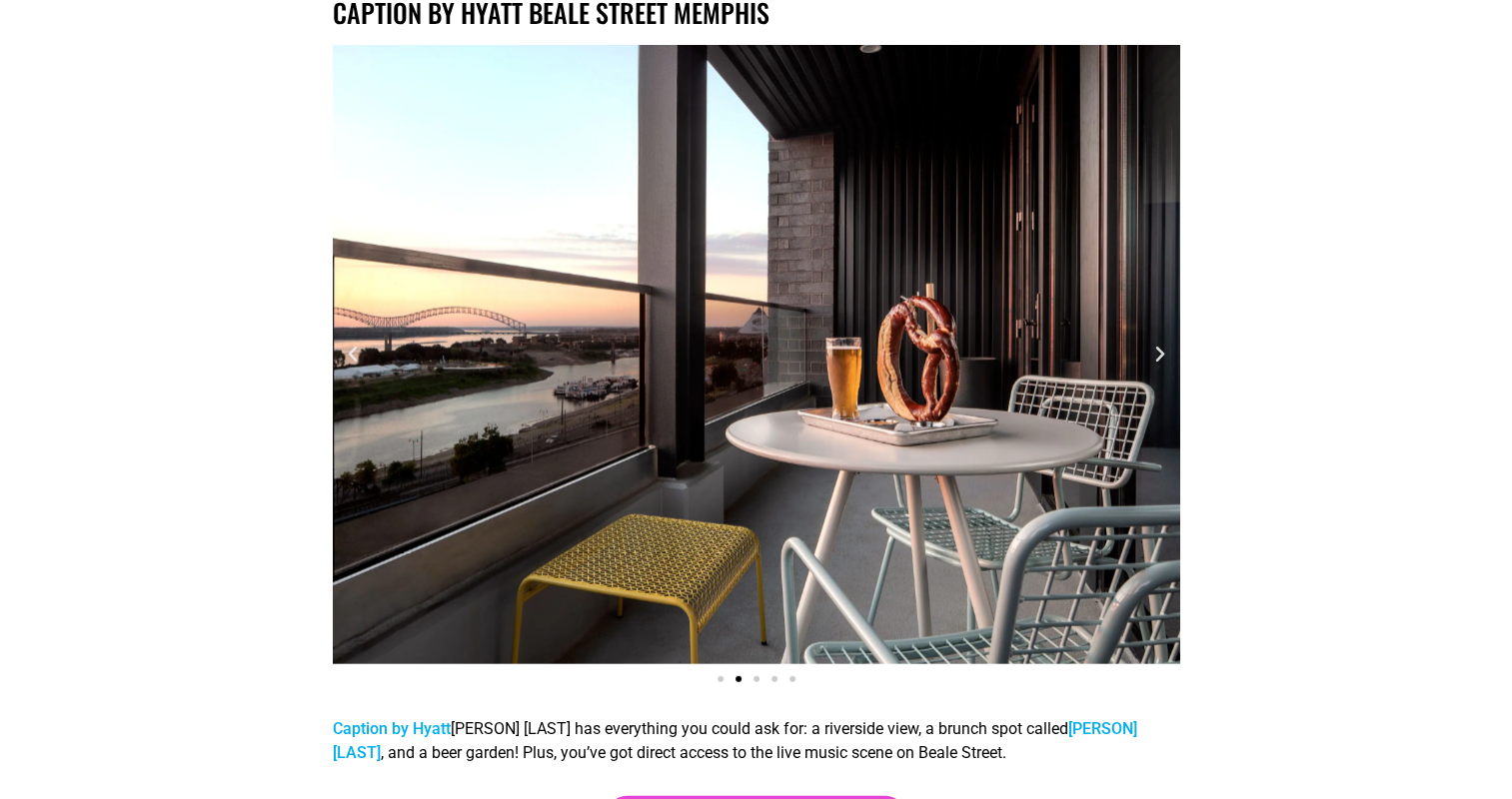 click at bounding box center [1159, 355] 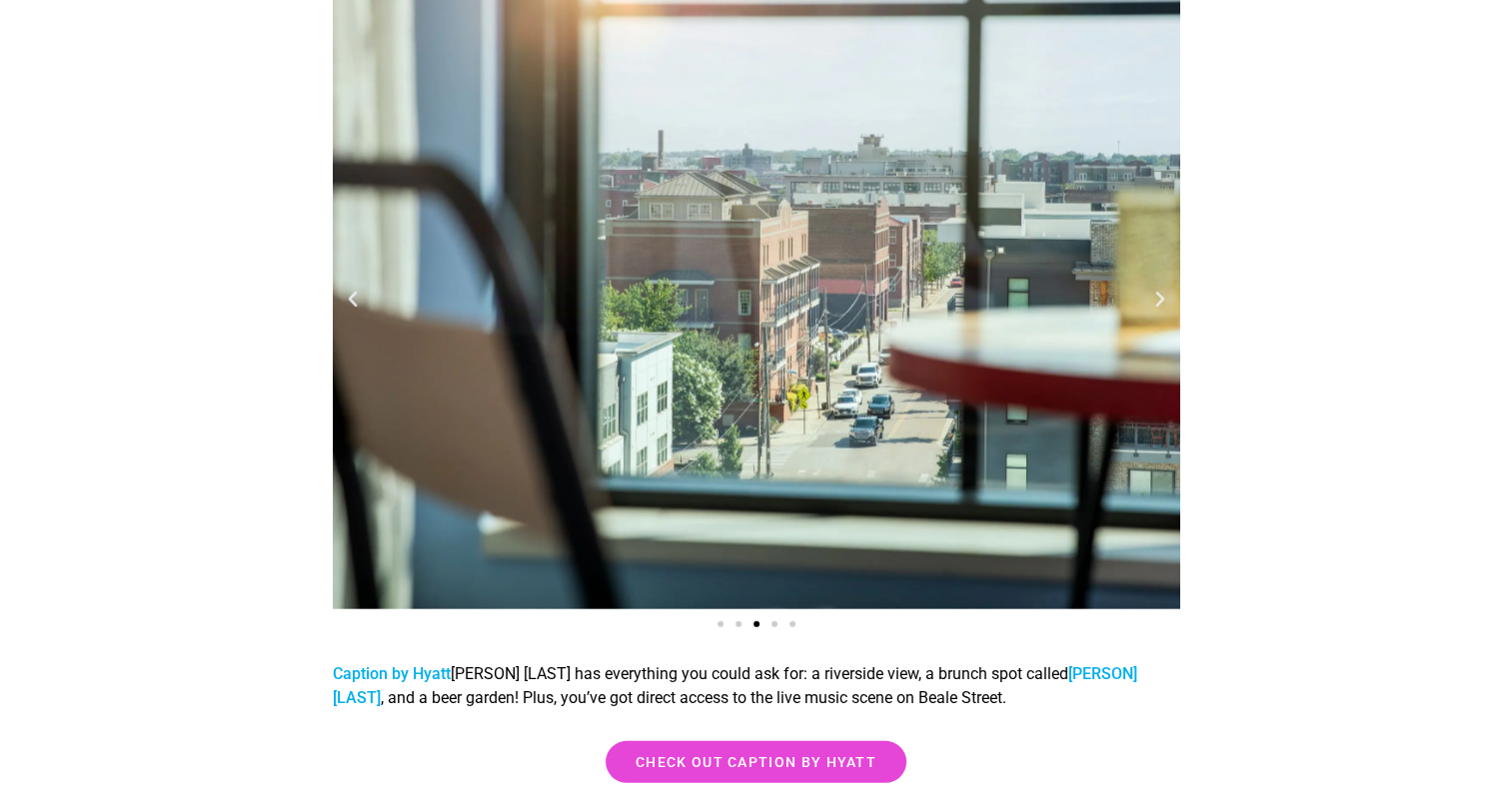 scroll, scrollTop: 5194, scrollLeft: 0, axis: vertical 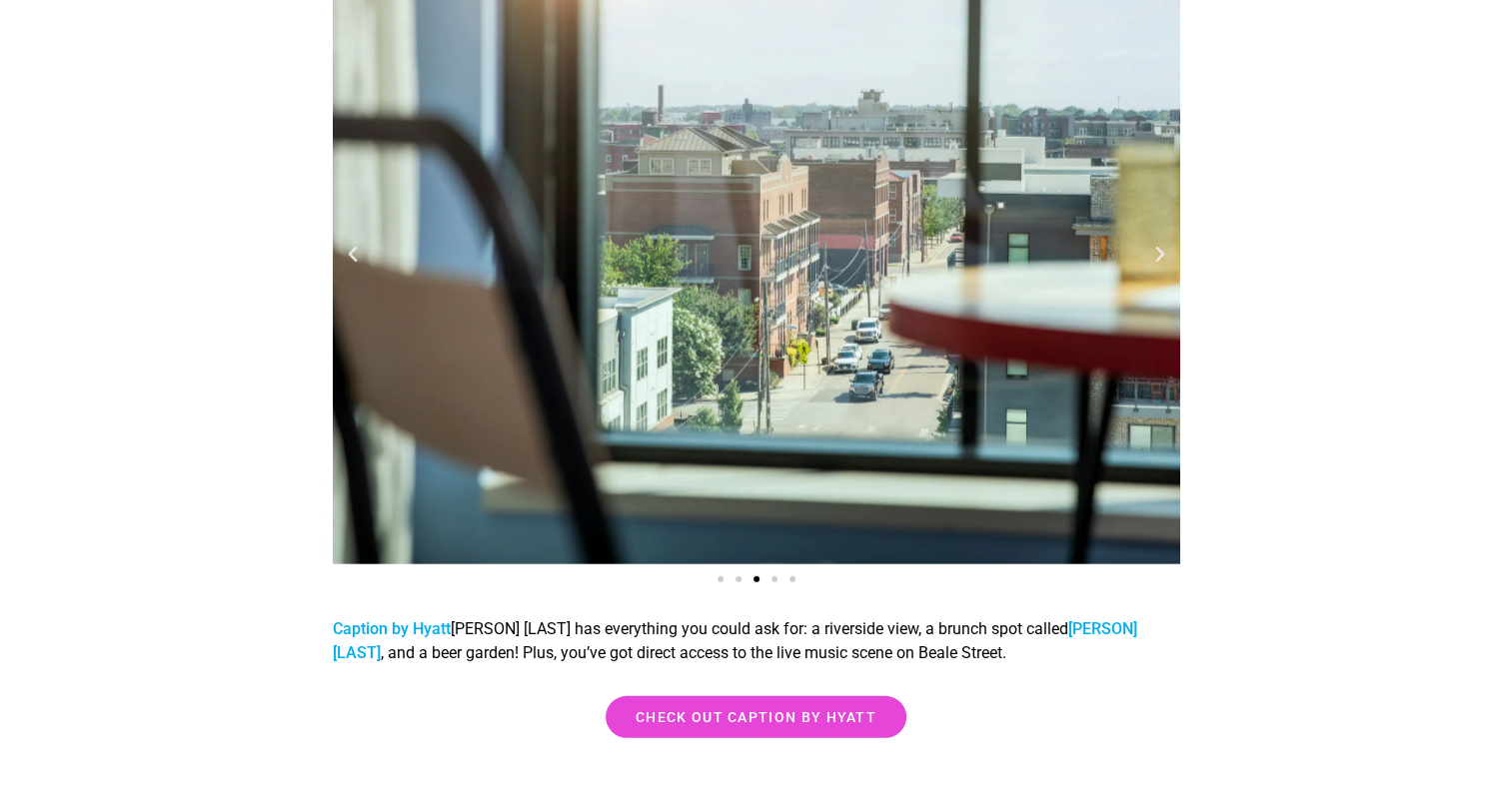 click at bounding box center (1159, 255) 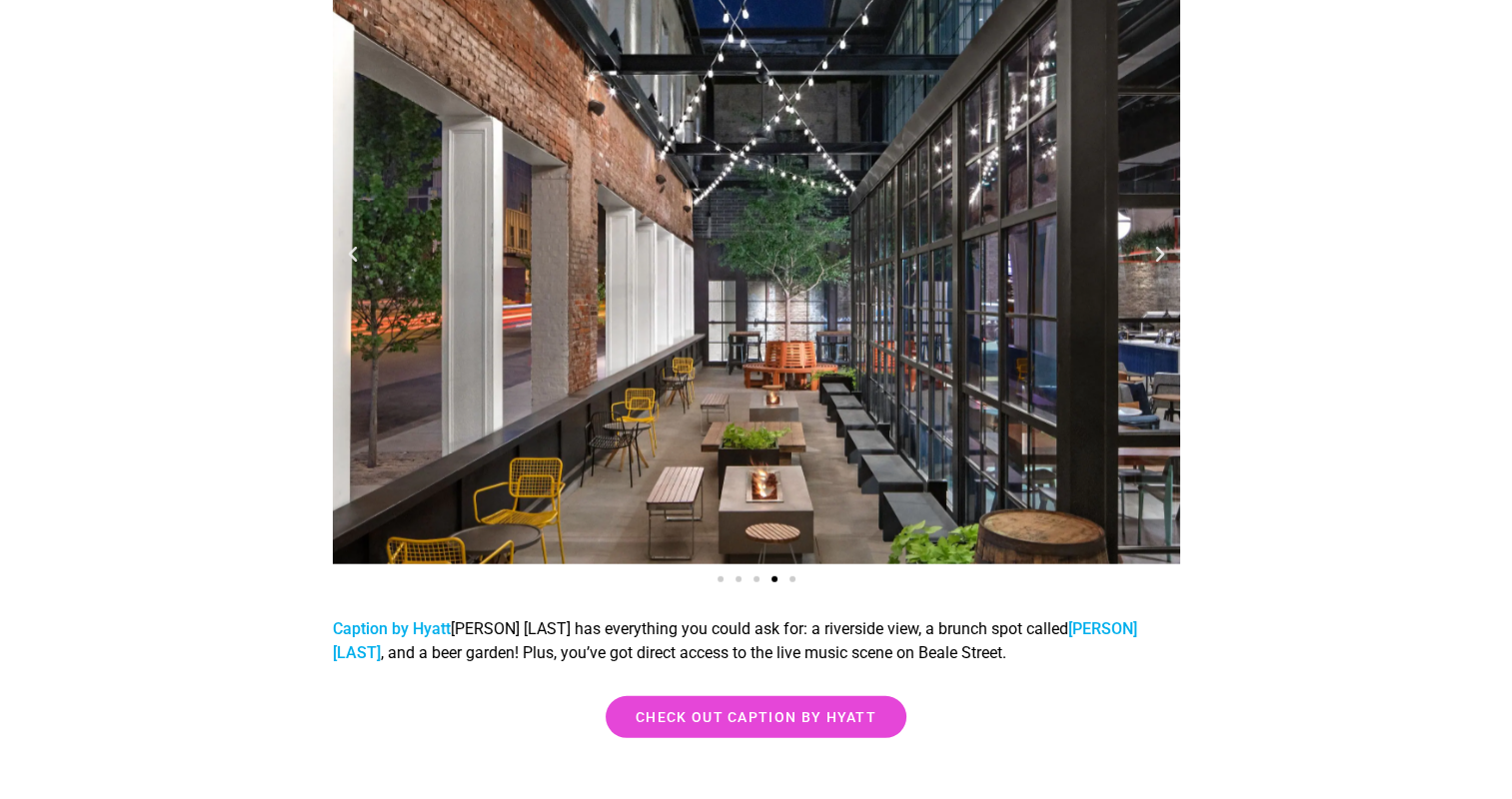 click at bounding box center (1159, 255) 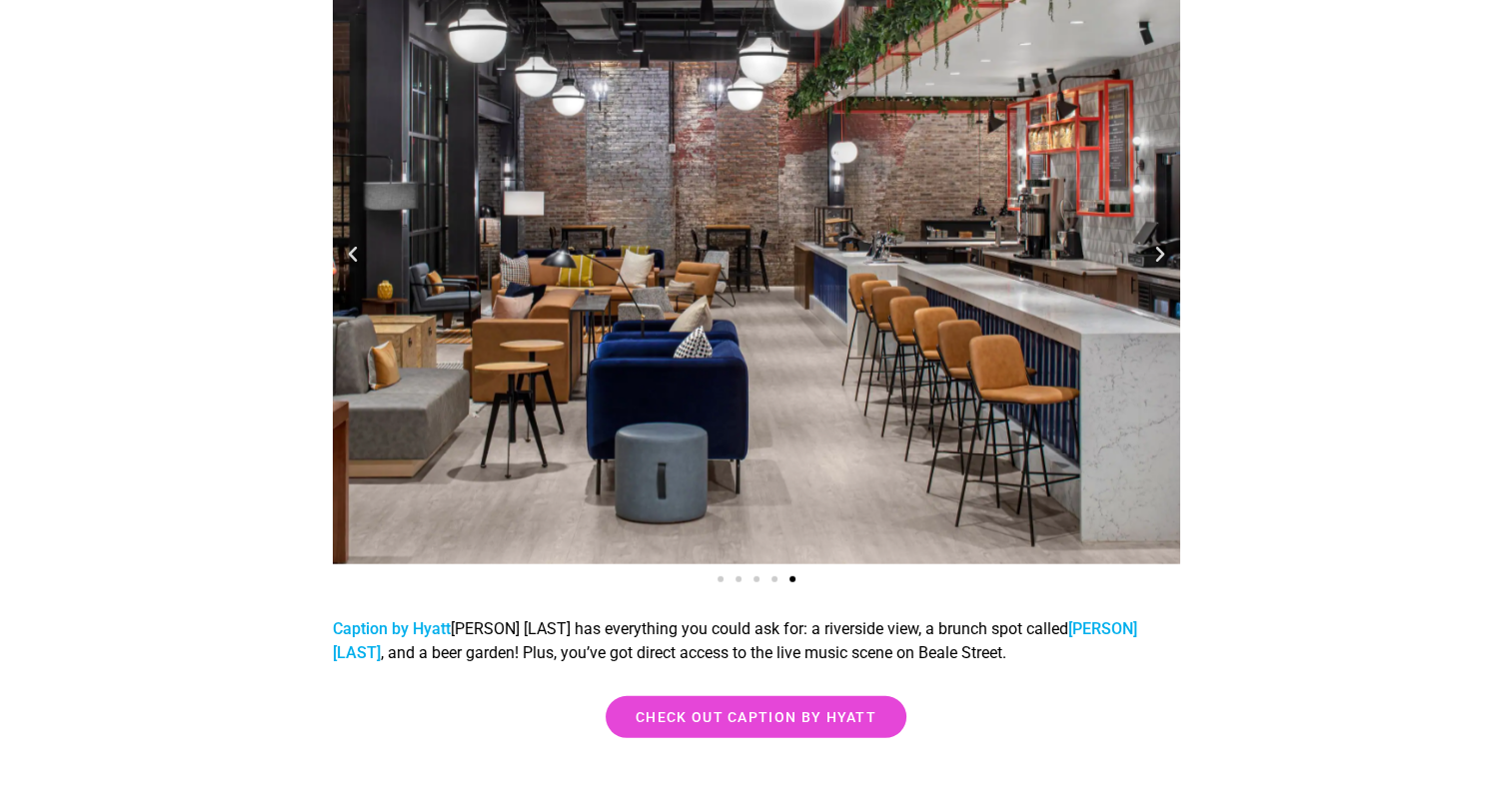 click at bounding box center [1159, 255] 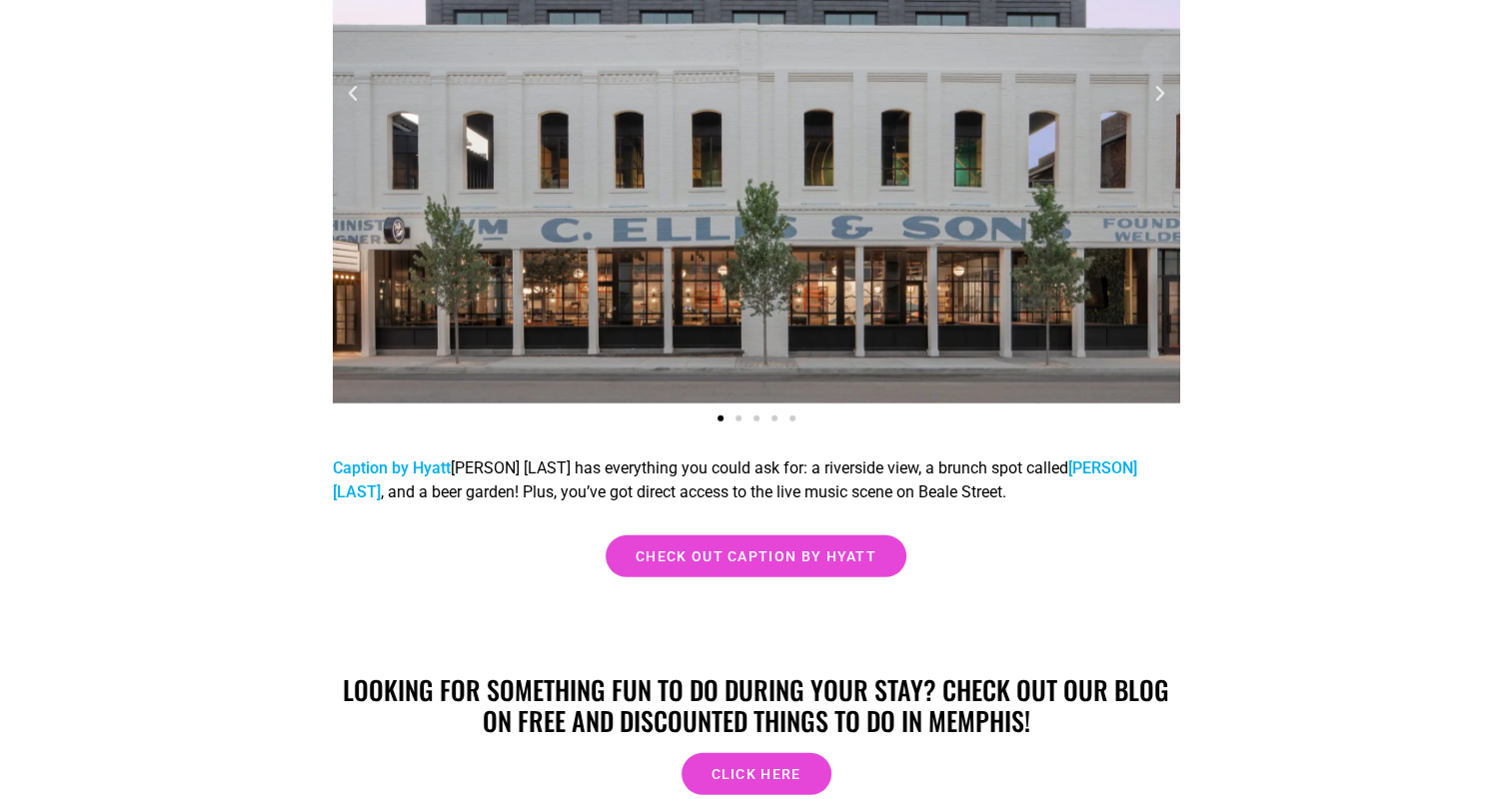 scroll, scrollTop: 5194, scrollLeft: 0, axis: vertical 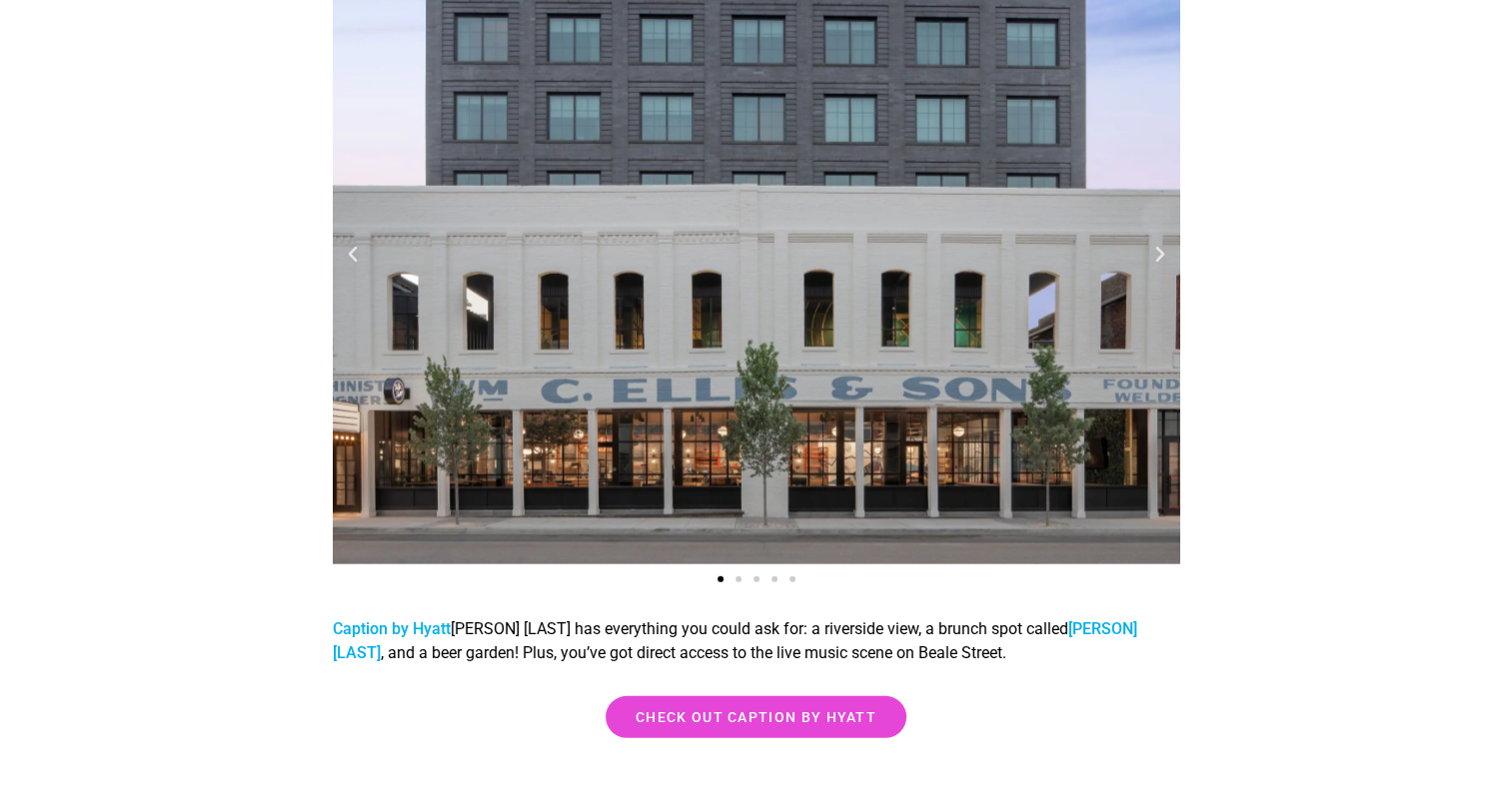 click at bounding box center [1159, 255] 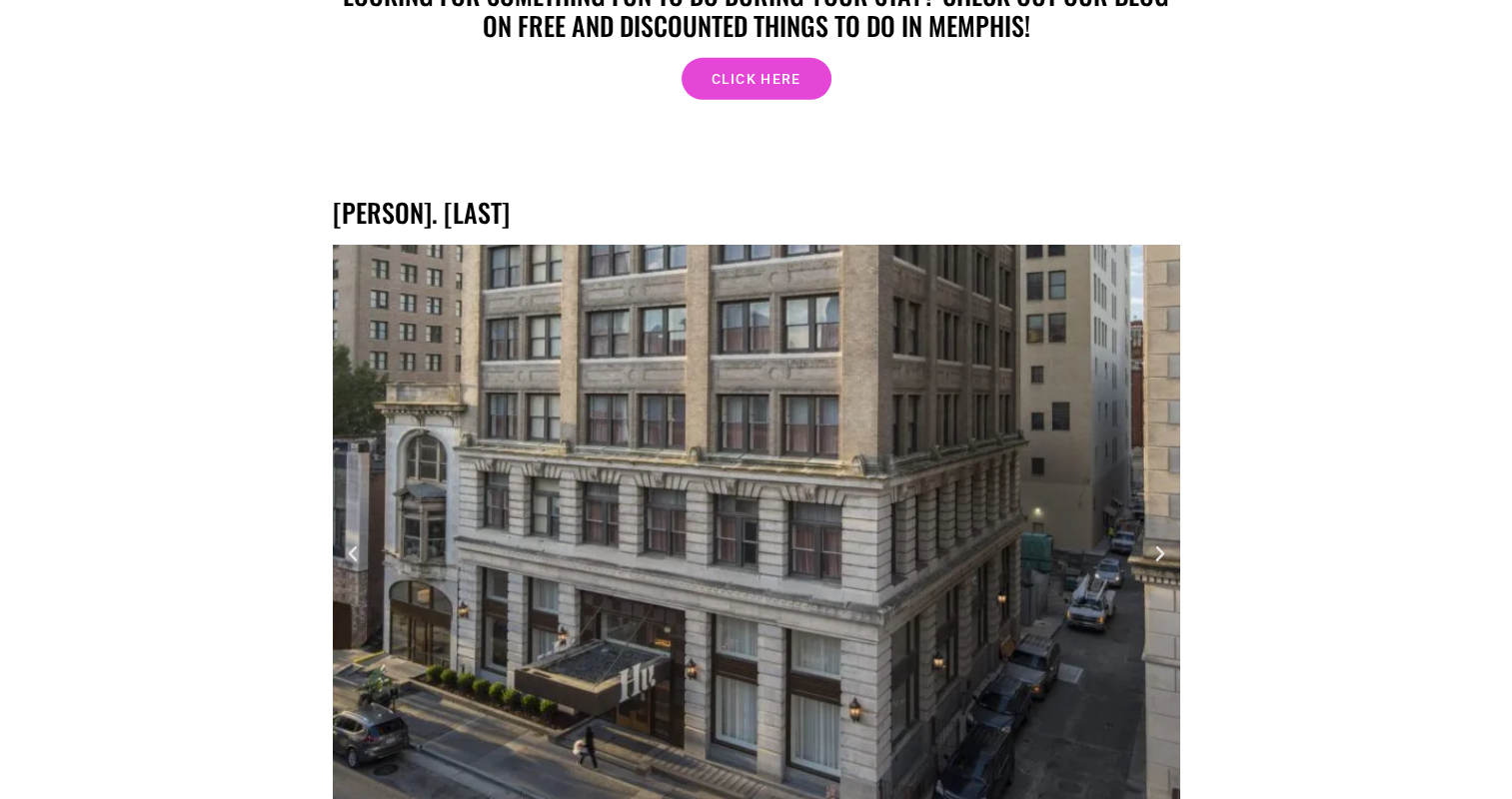 scroll, scrollTop: 6392, scrollLeft: 0, axis: vertical 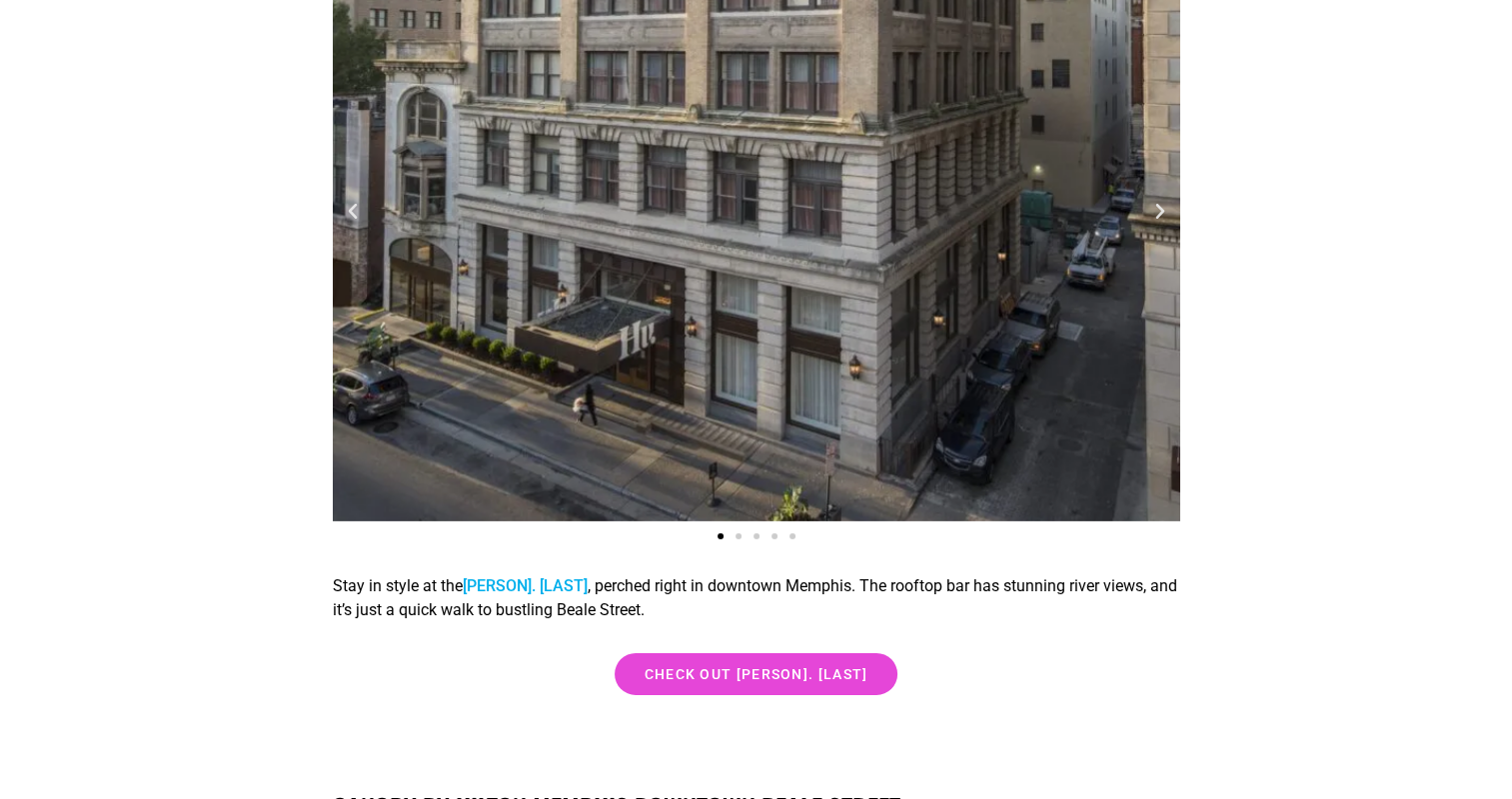 click at bounding box center (756, 212) 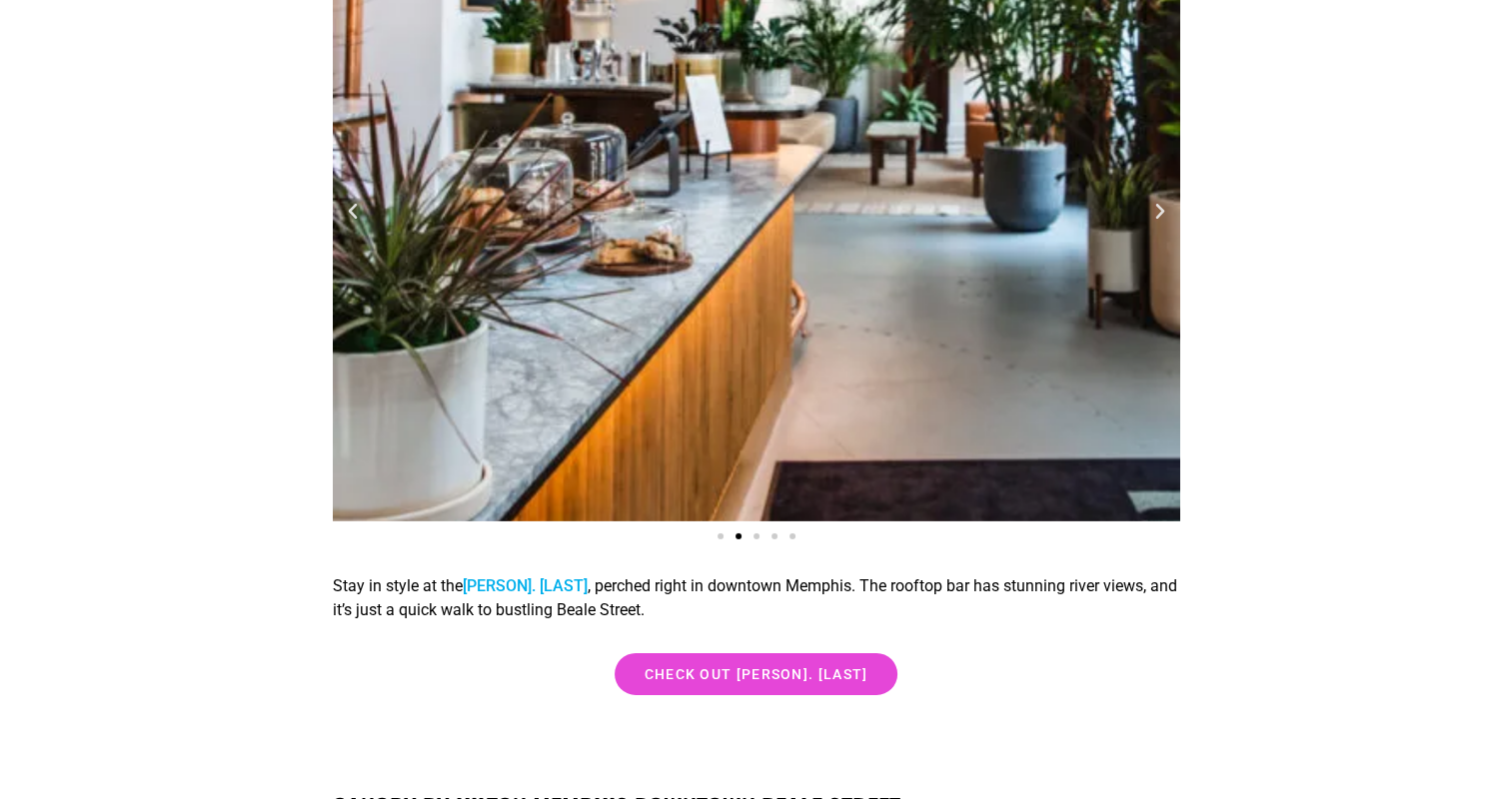 click at bounding box center (1159, 212) 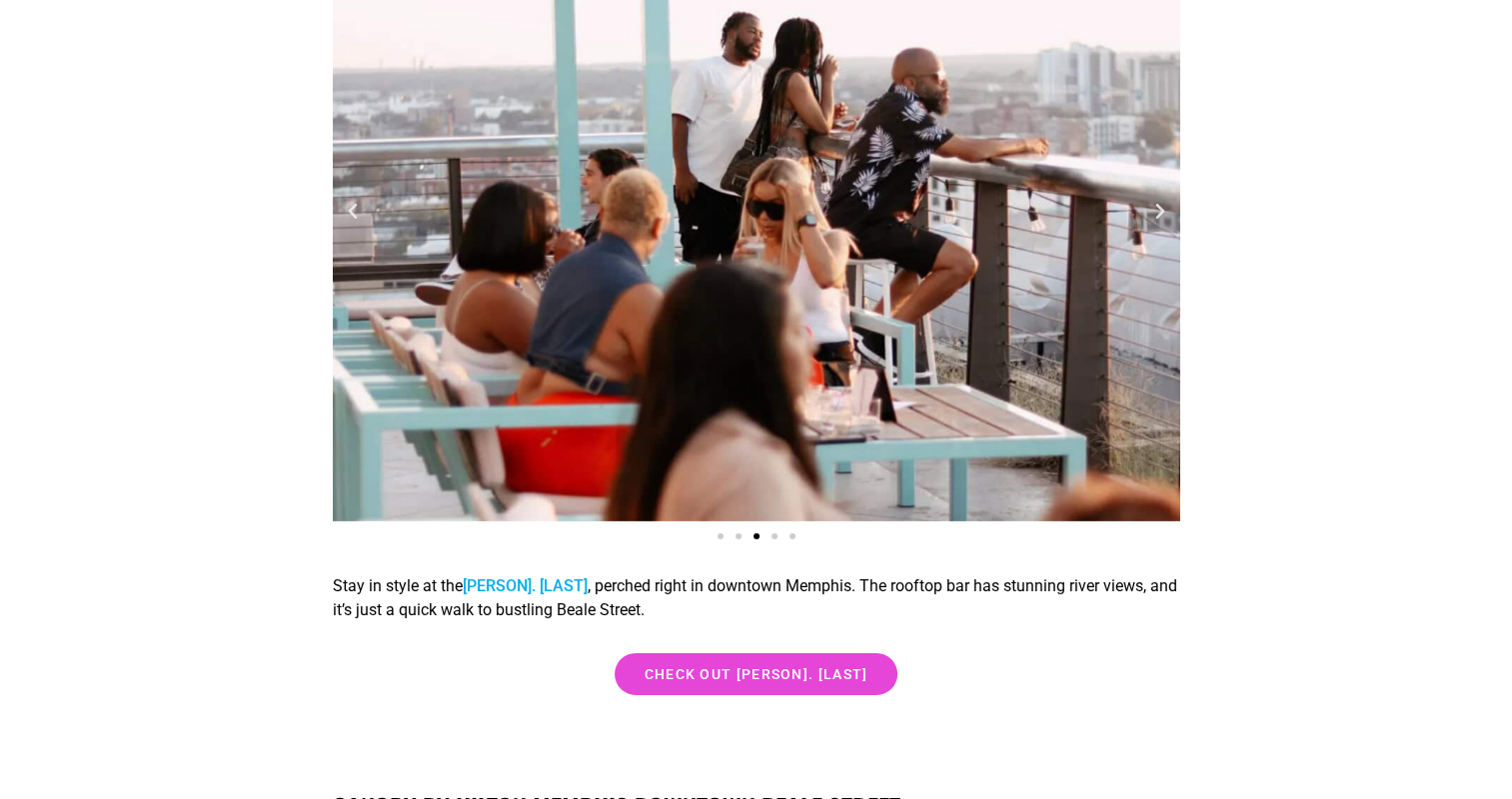 click at bounding box center (1159, 212) 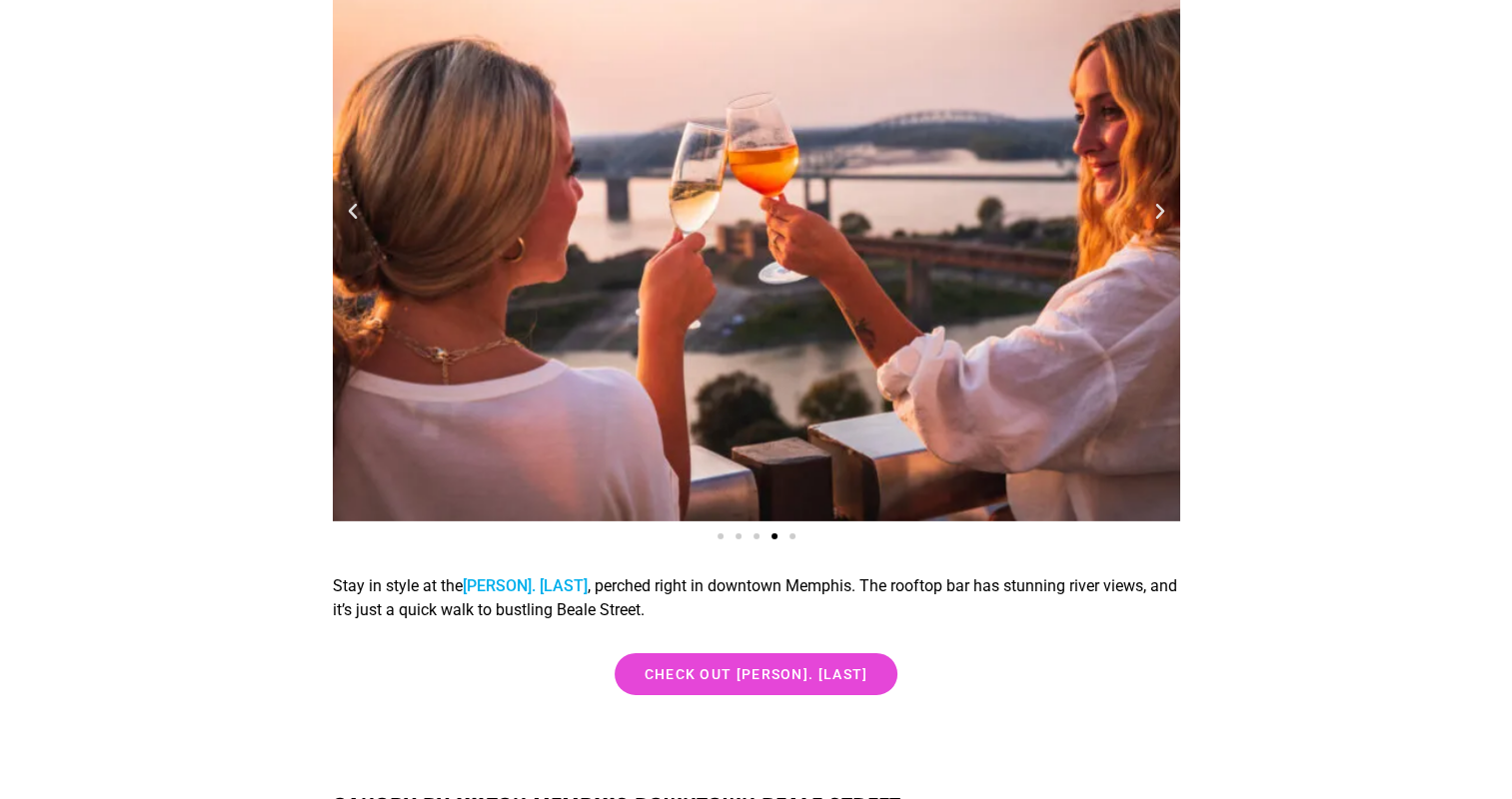 click at bounding box center [1159, 212] 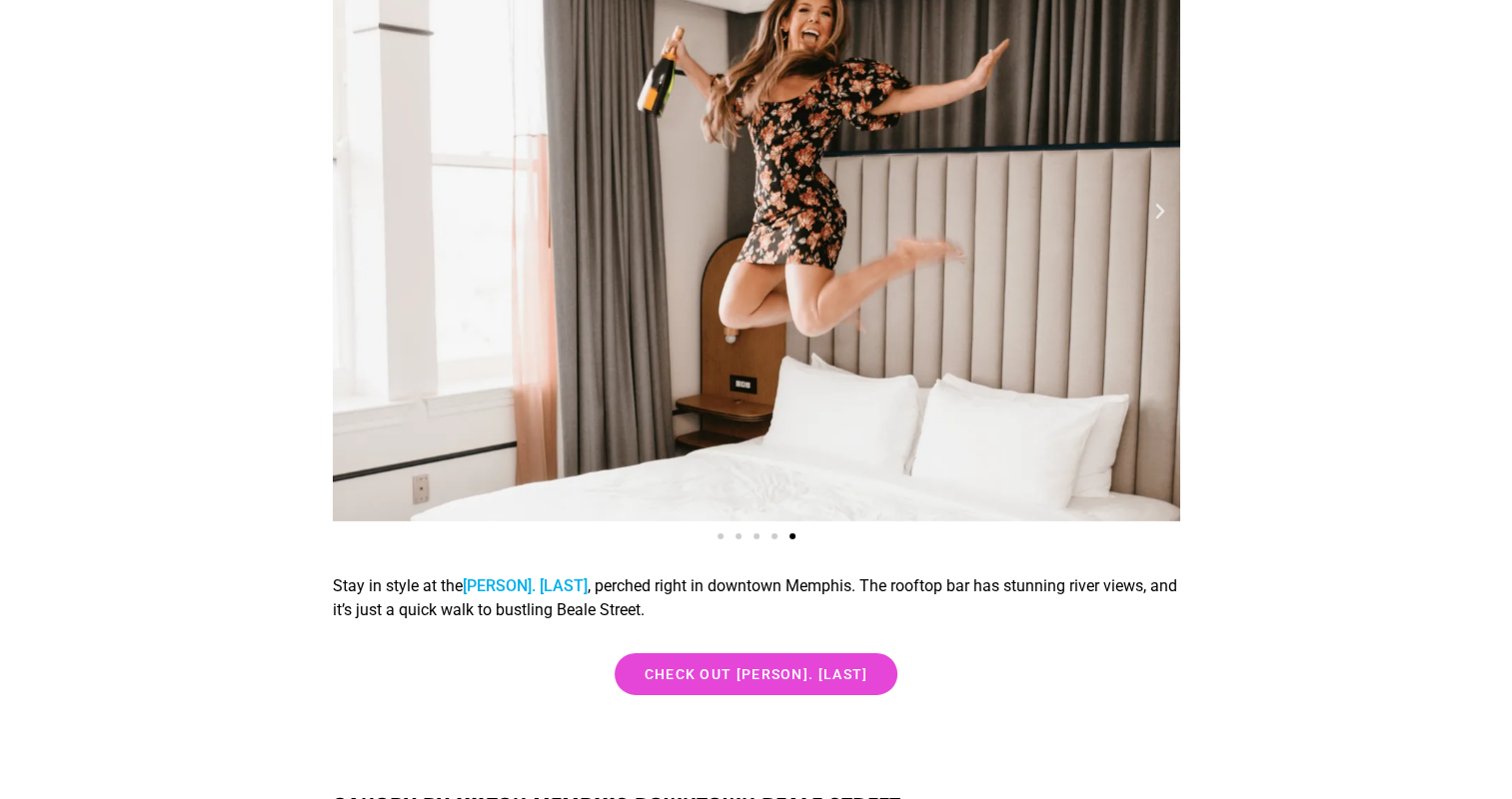 click at bounding box center (1159, 212) 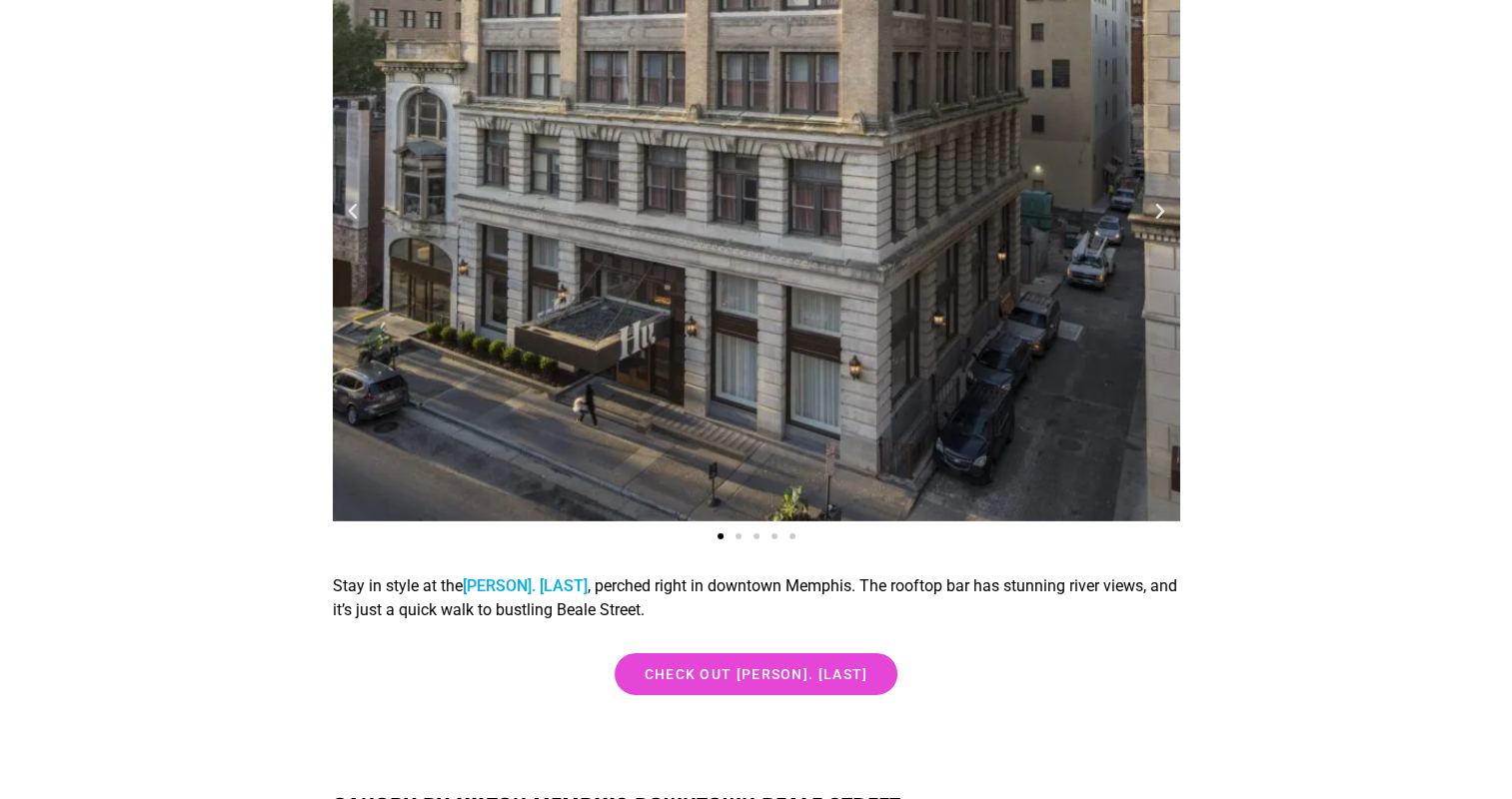 click at bounding box center (1159, 212) 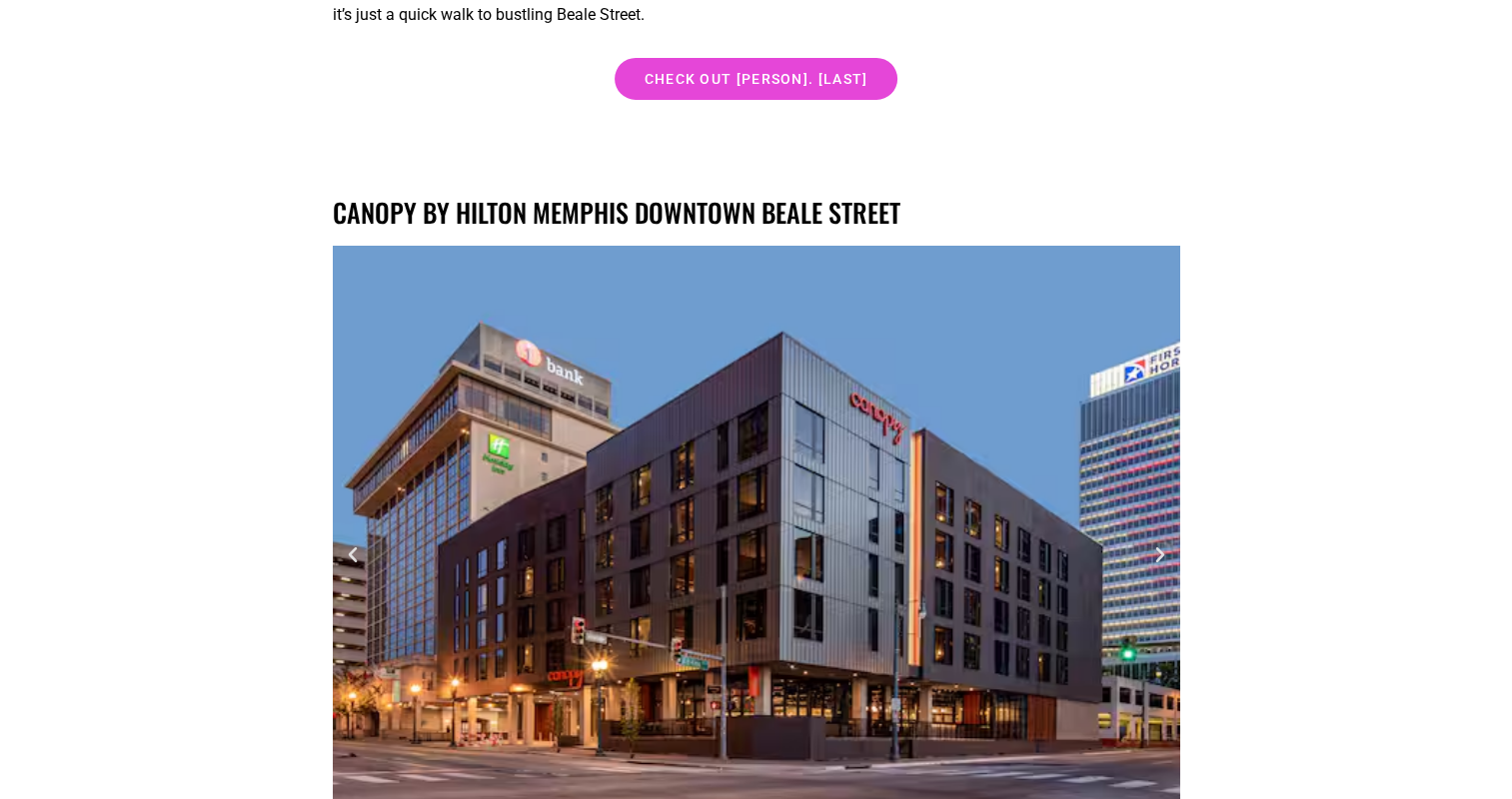 scroll, scrollTop: 7191, scrollLeft: 0, axis: vertical 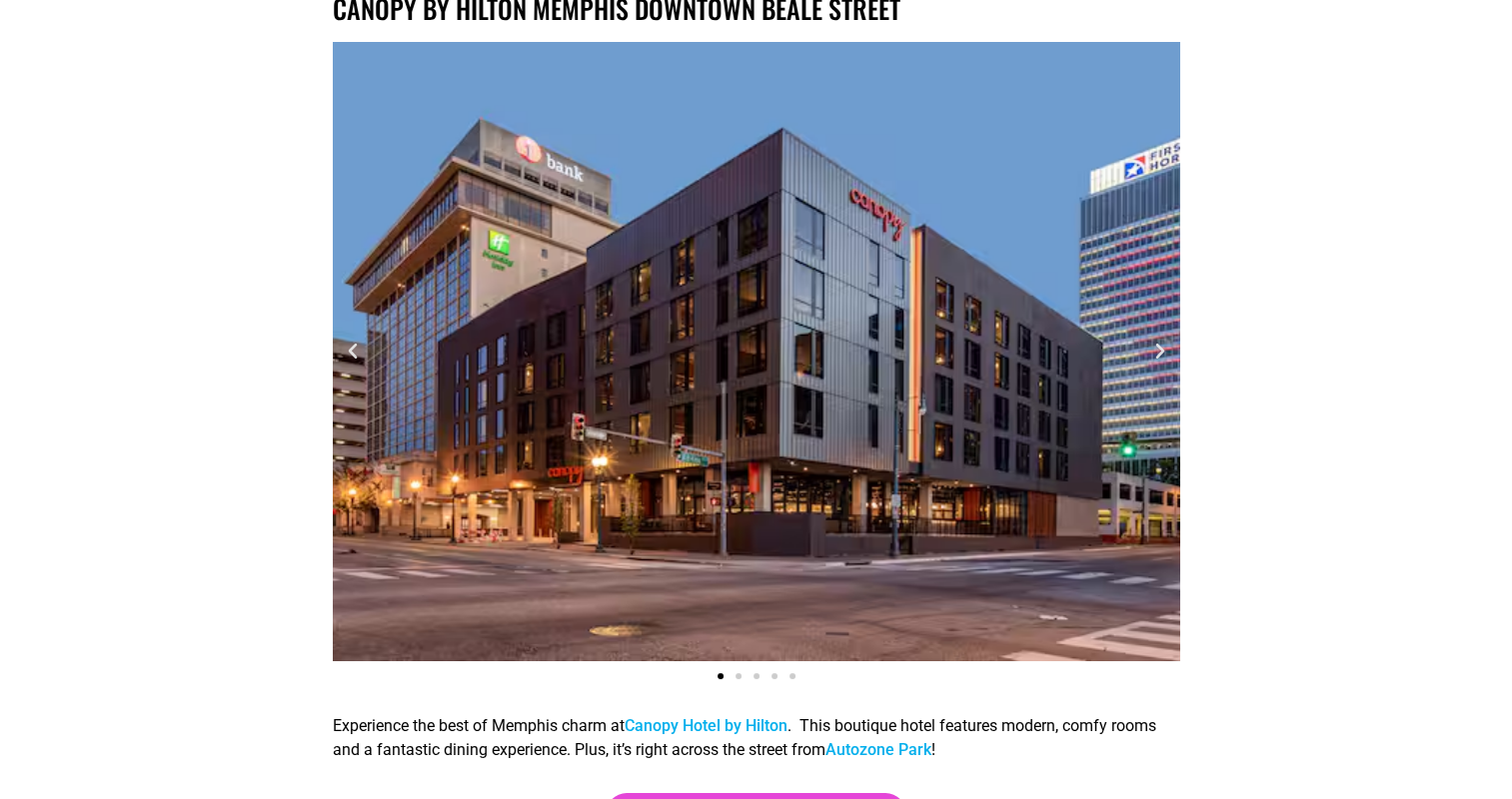 click at bounding box center [1159, 352] 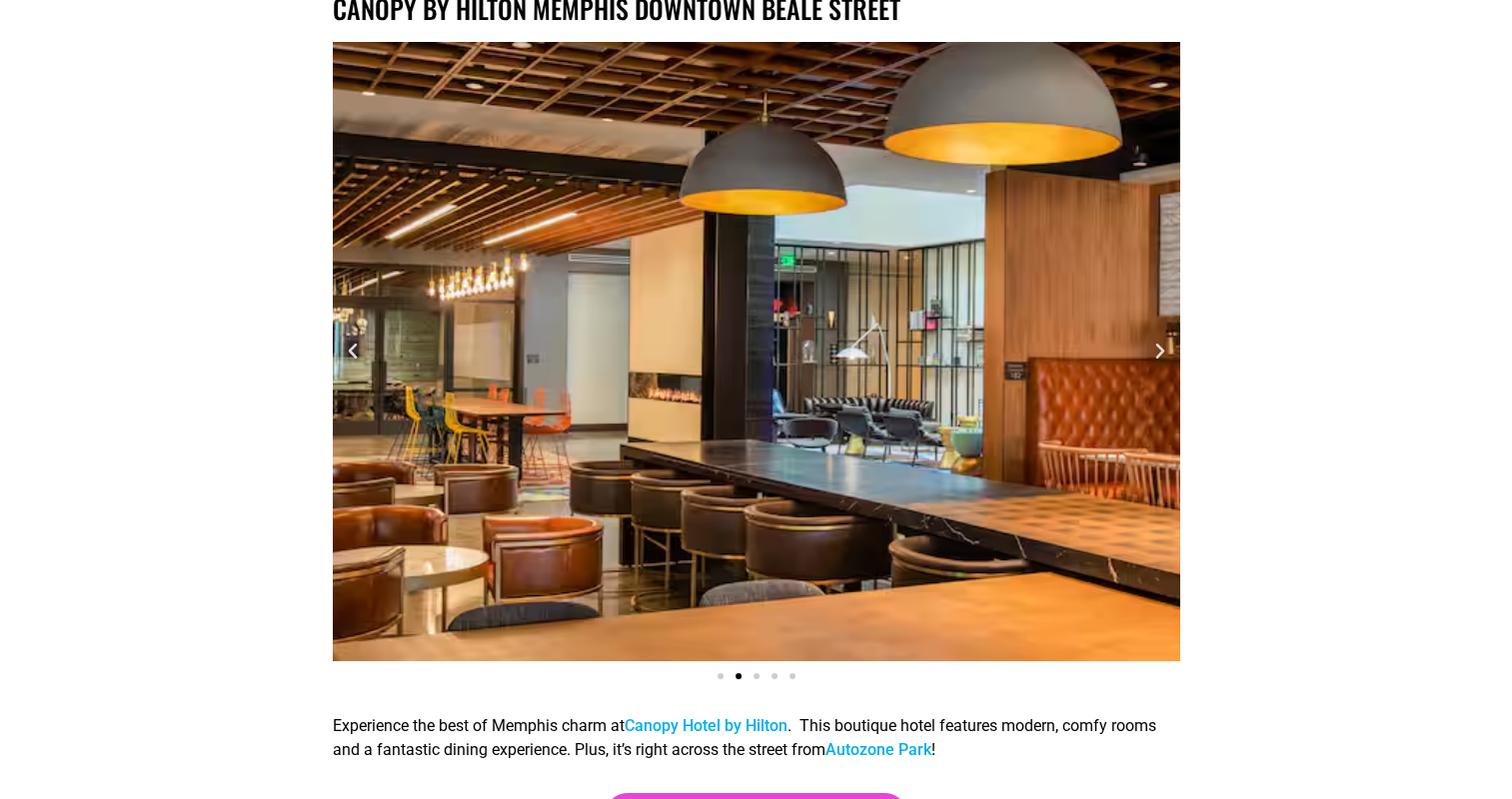 click at bounding box center [756, 352] 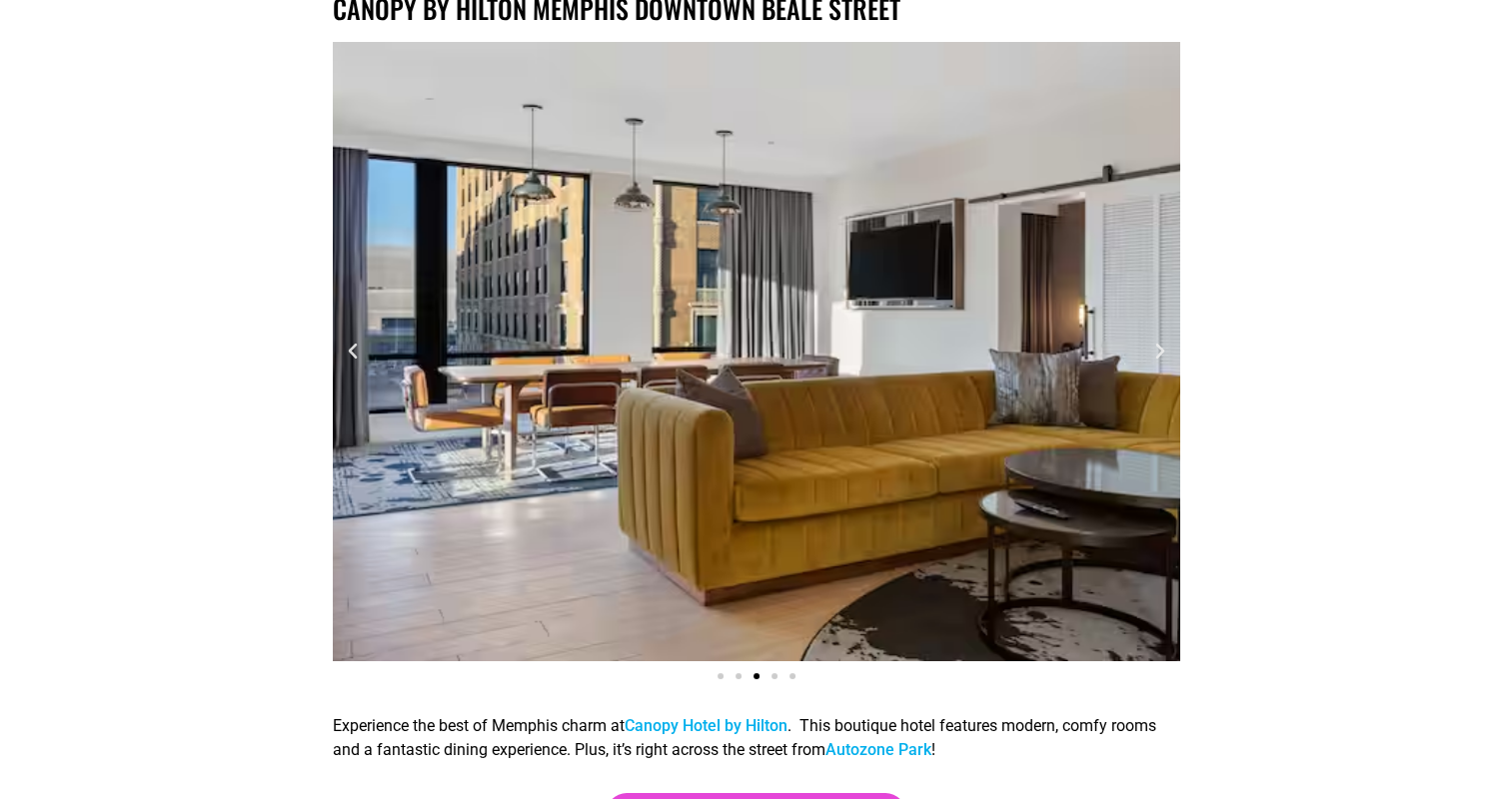 click at bounding box center (1159, 352) 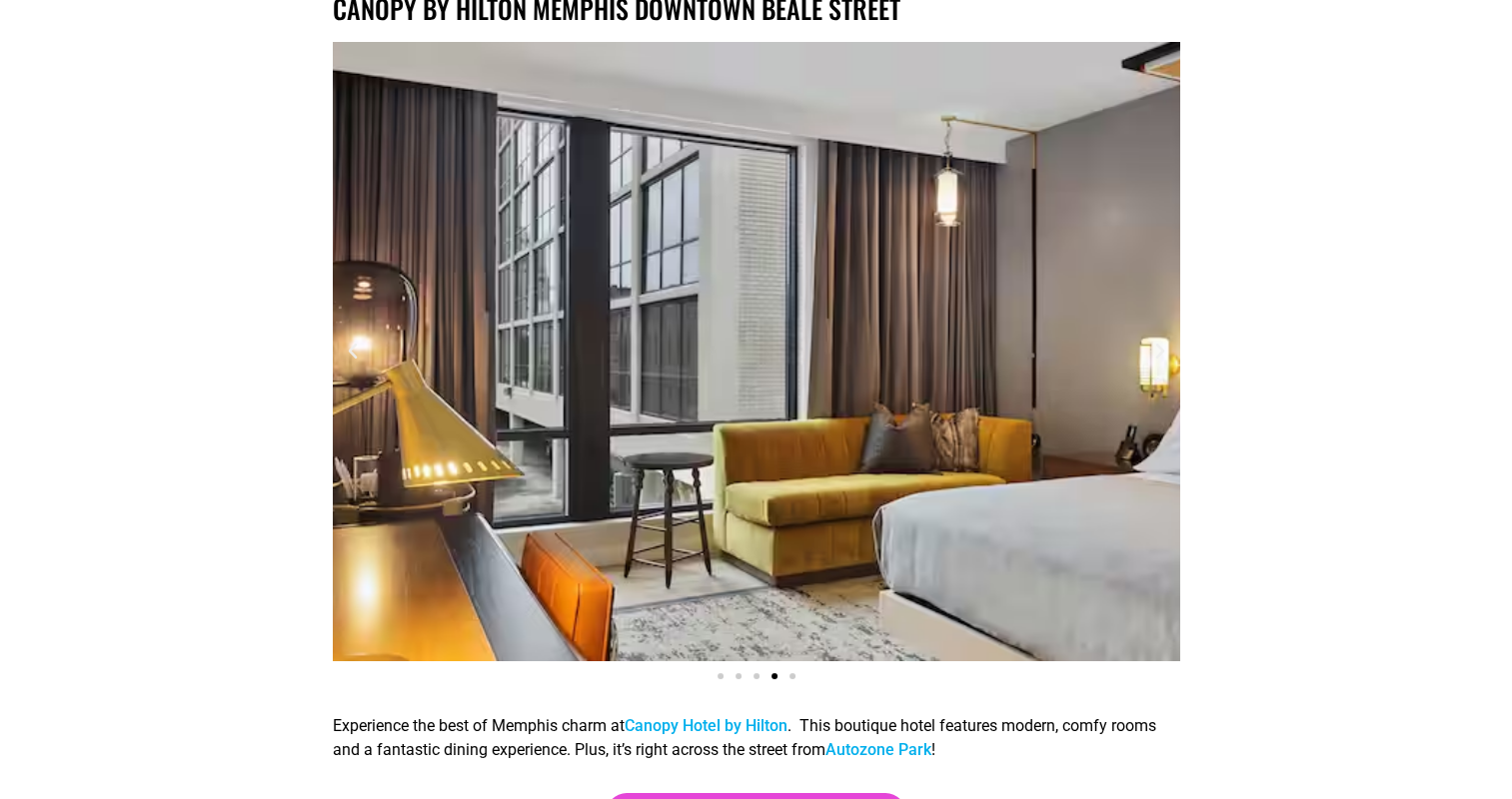 click at bounding box center (1159, 352) 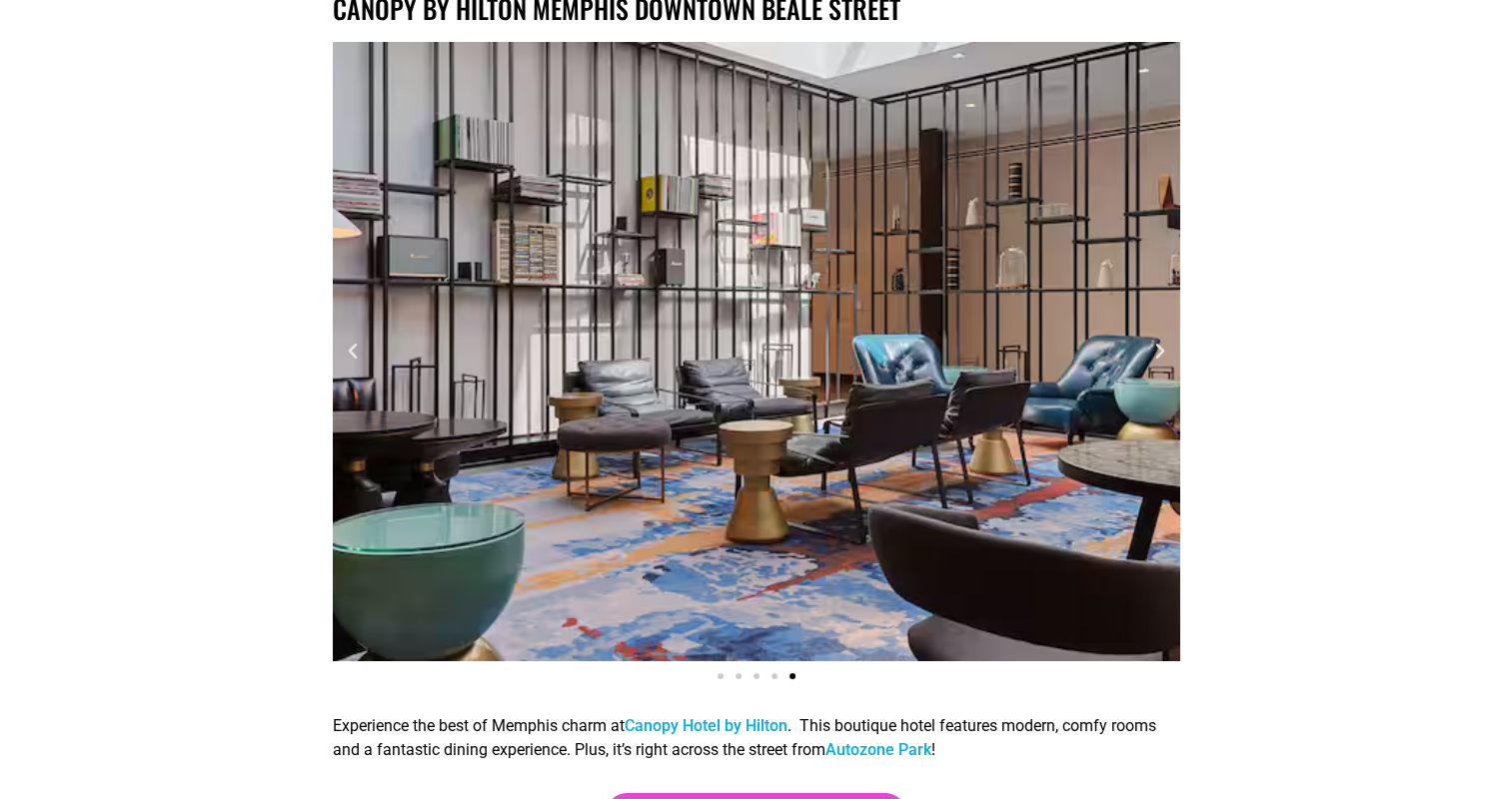 click at bounding box center (1159, 352) 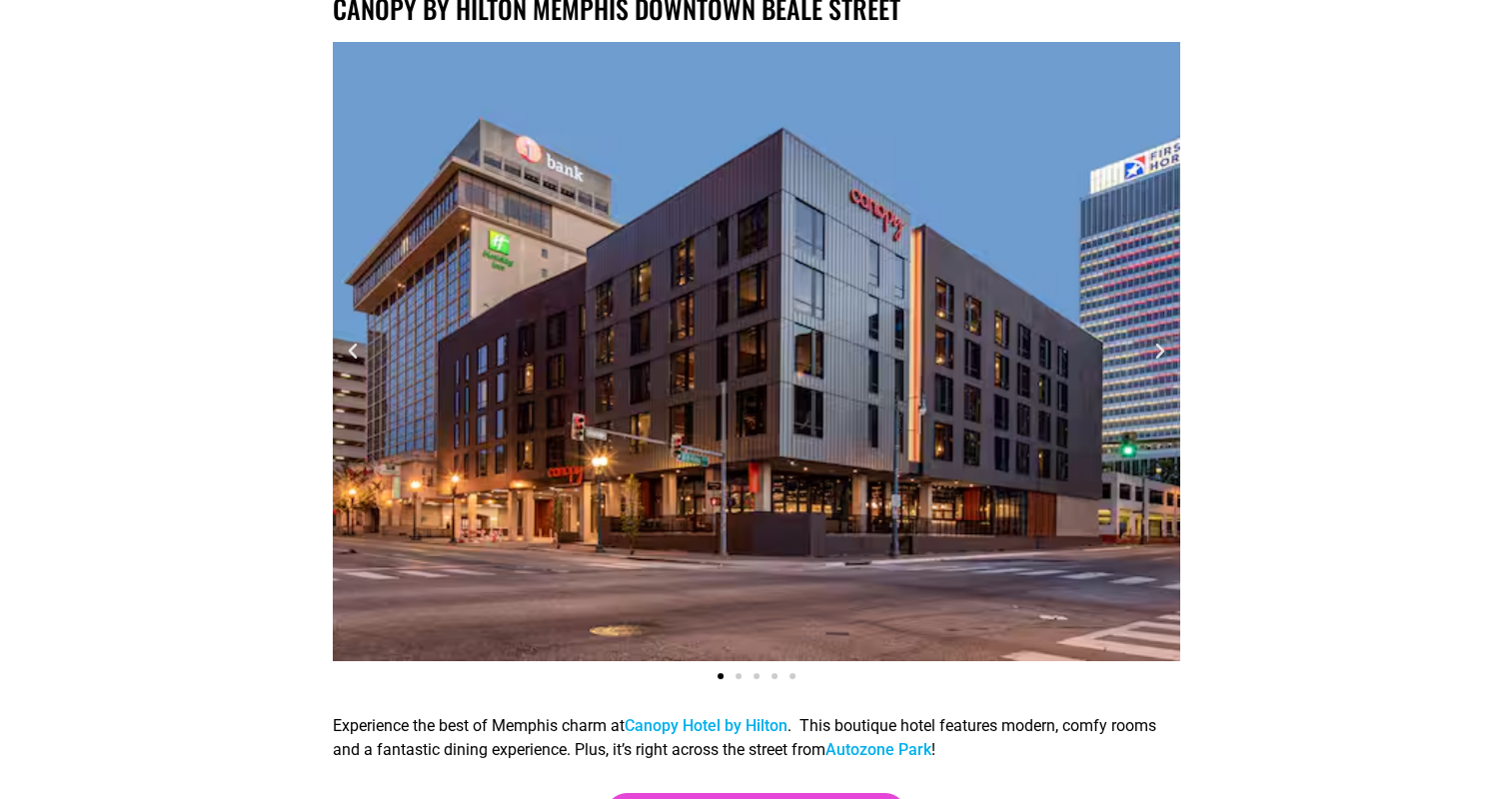 click at bounding box center (1159, 352) 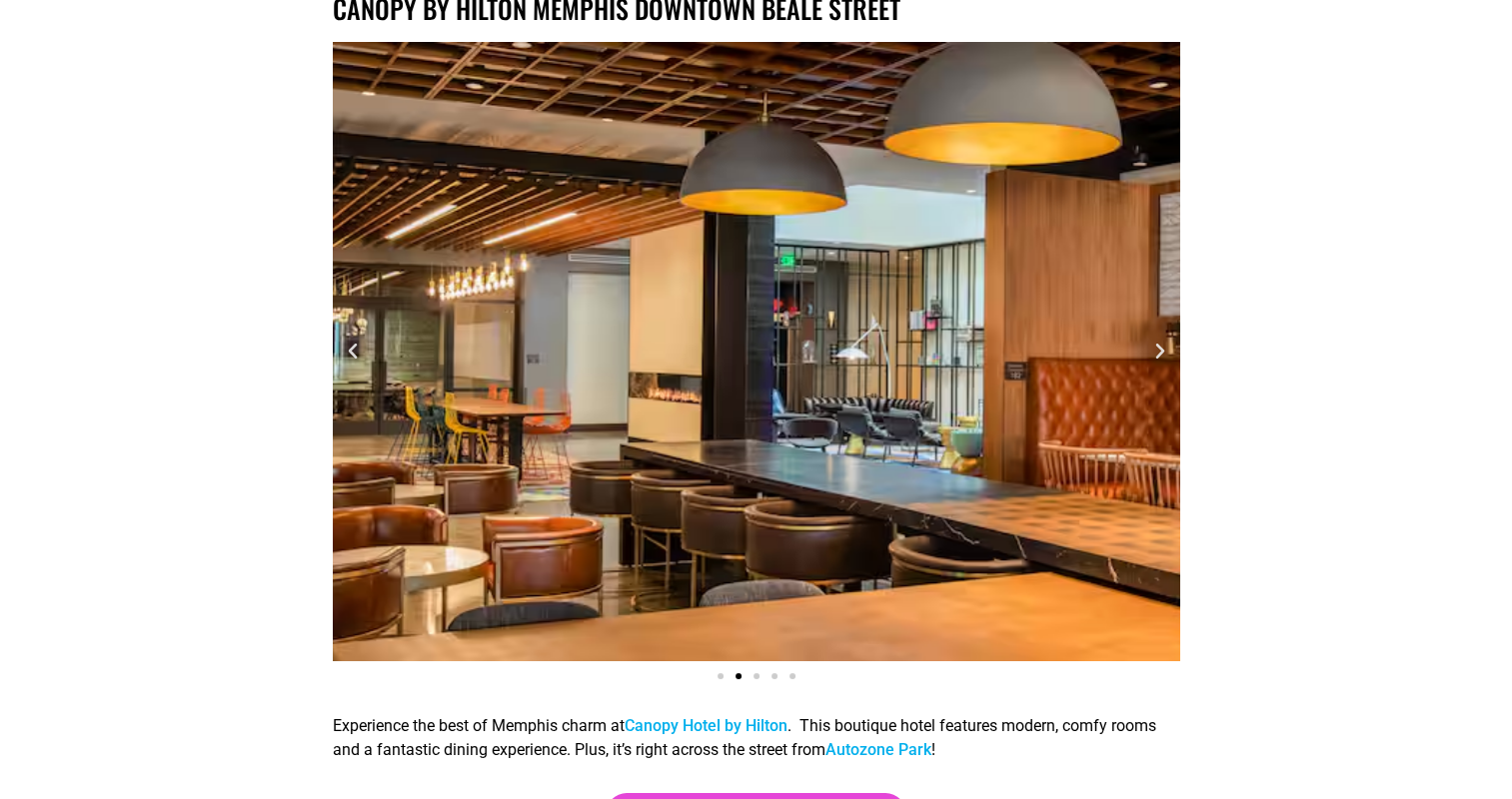 click at bounding box center [1159, 352] 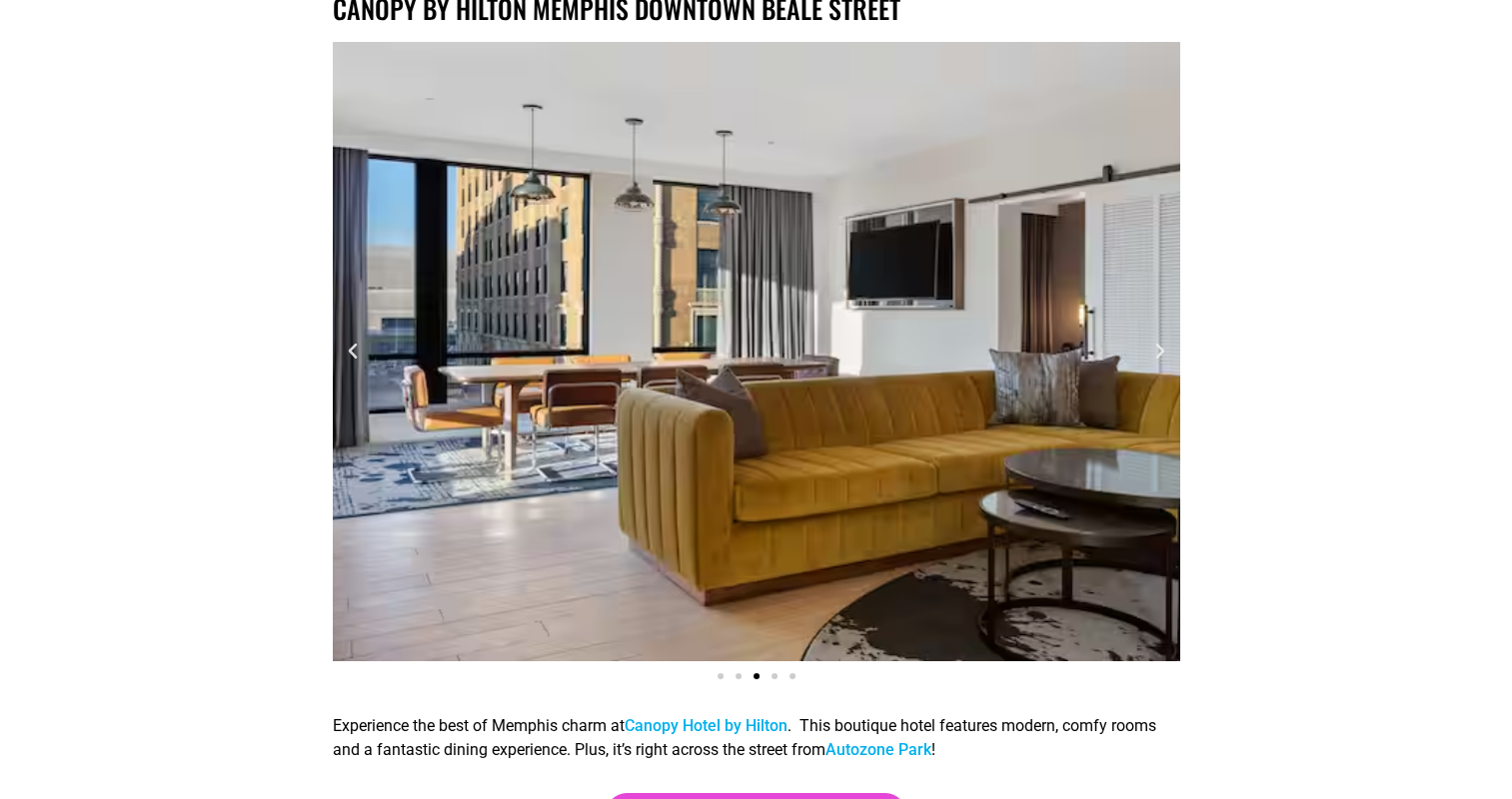 click at bounding box center [1159, 352] 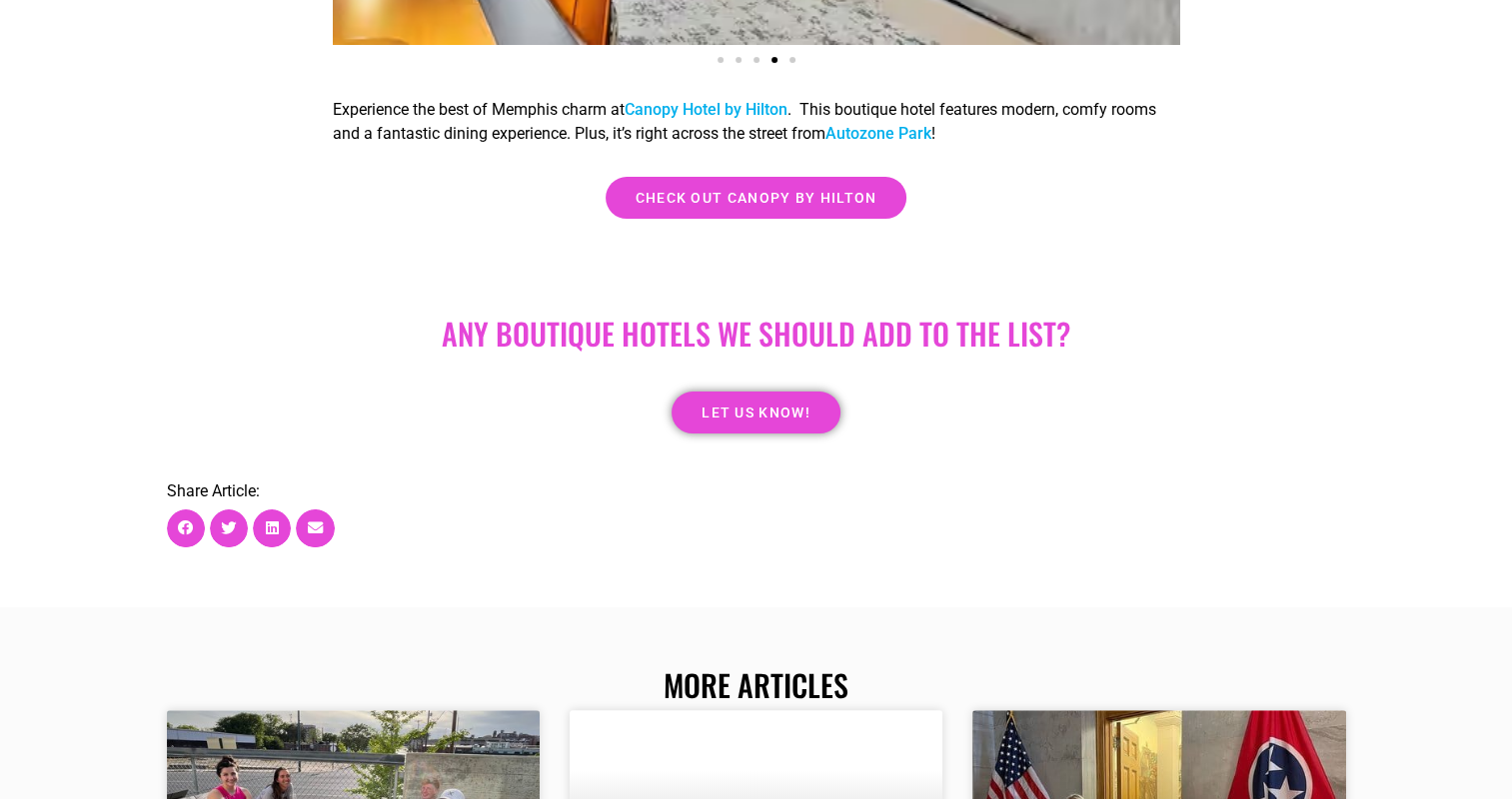 scroll, scrollTop: 8090, scrollLeft: 0, axis: vertical 